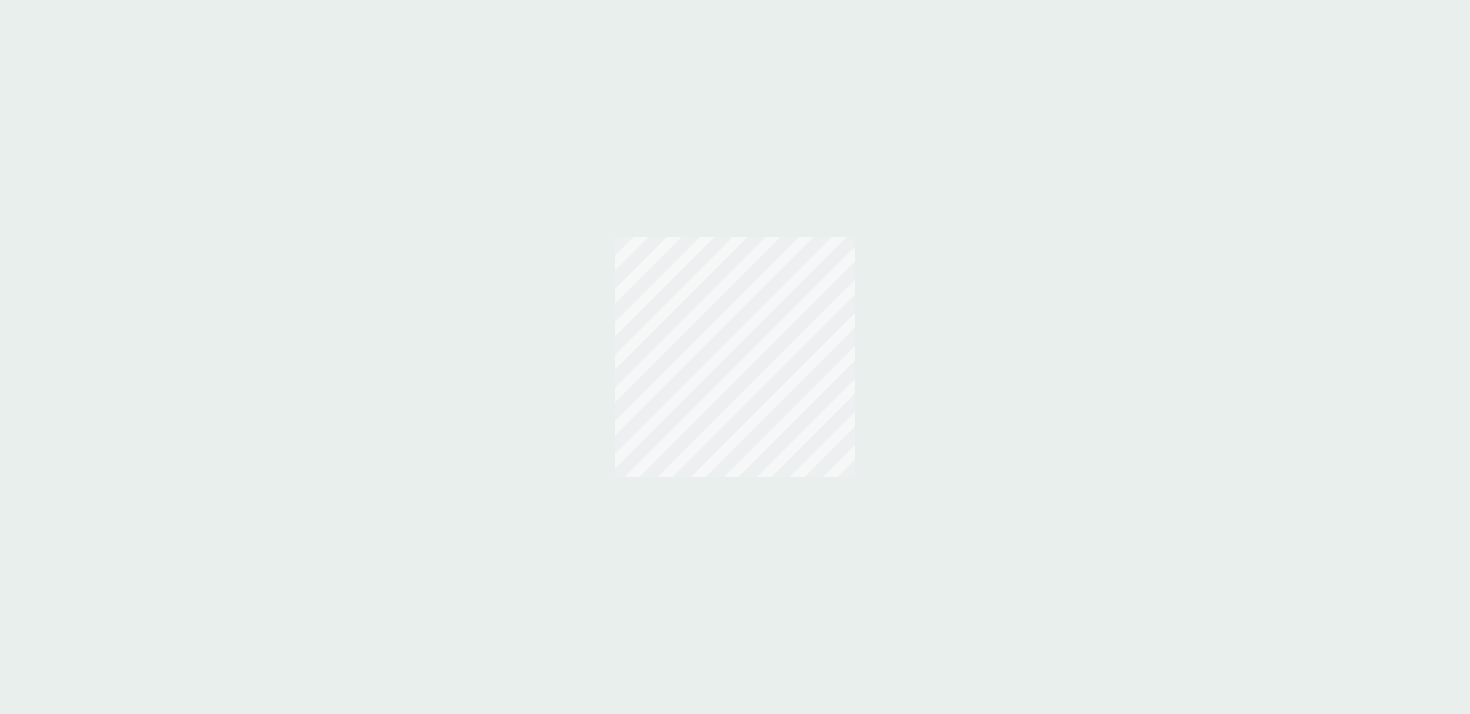 scroll, scrollTop: 0, scrollLeft: 0, axis: both 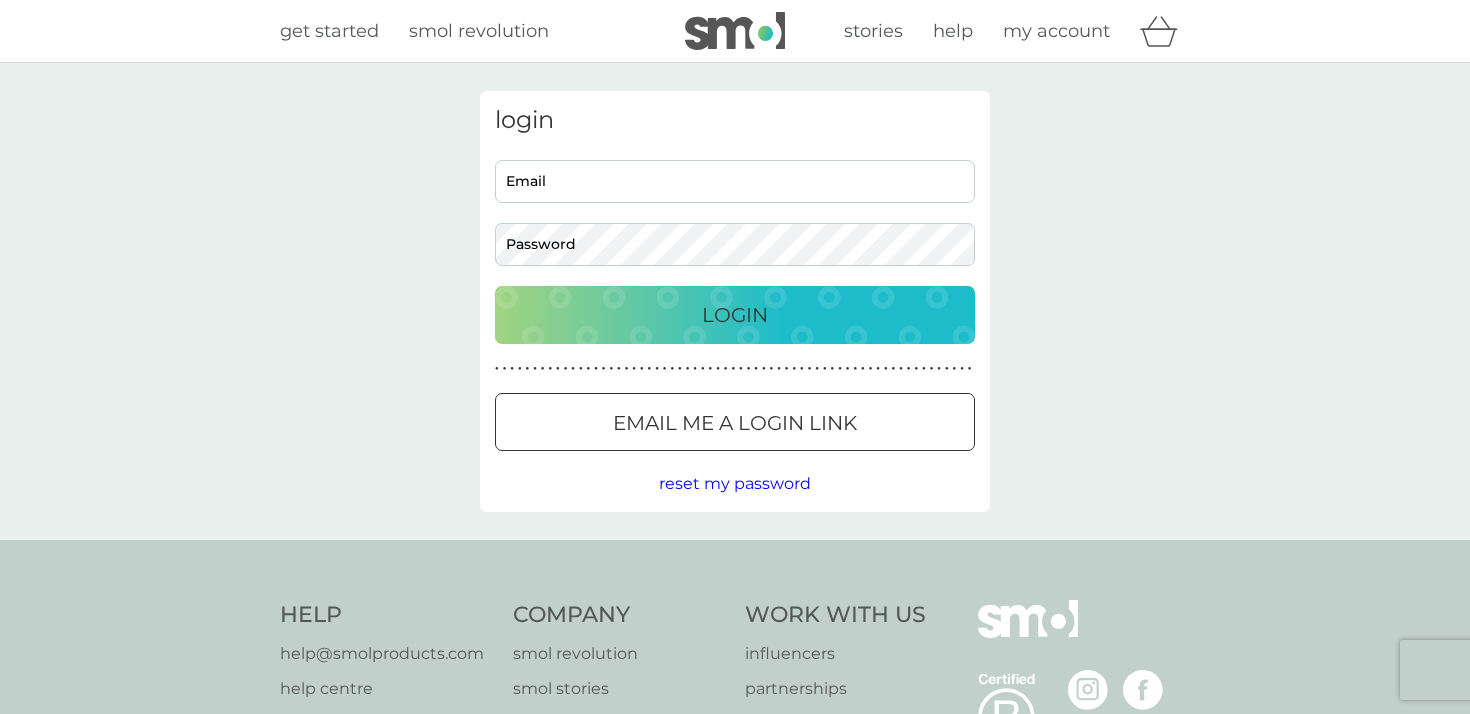 click on "Email" at bounding box center (735, 181) 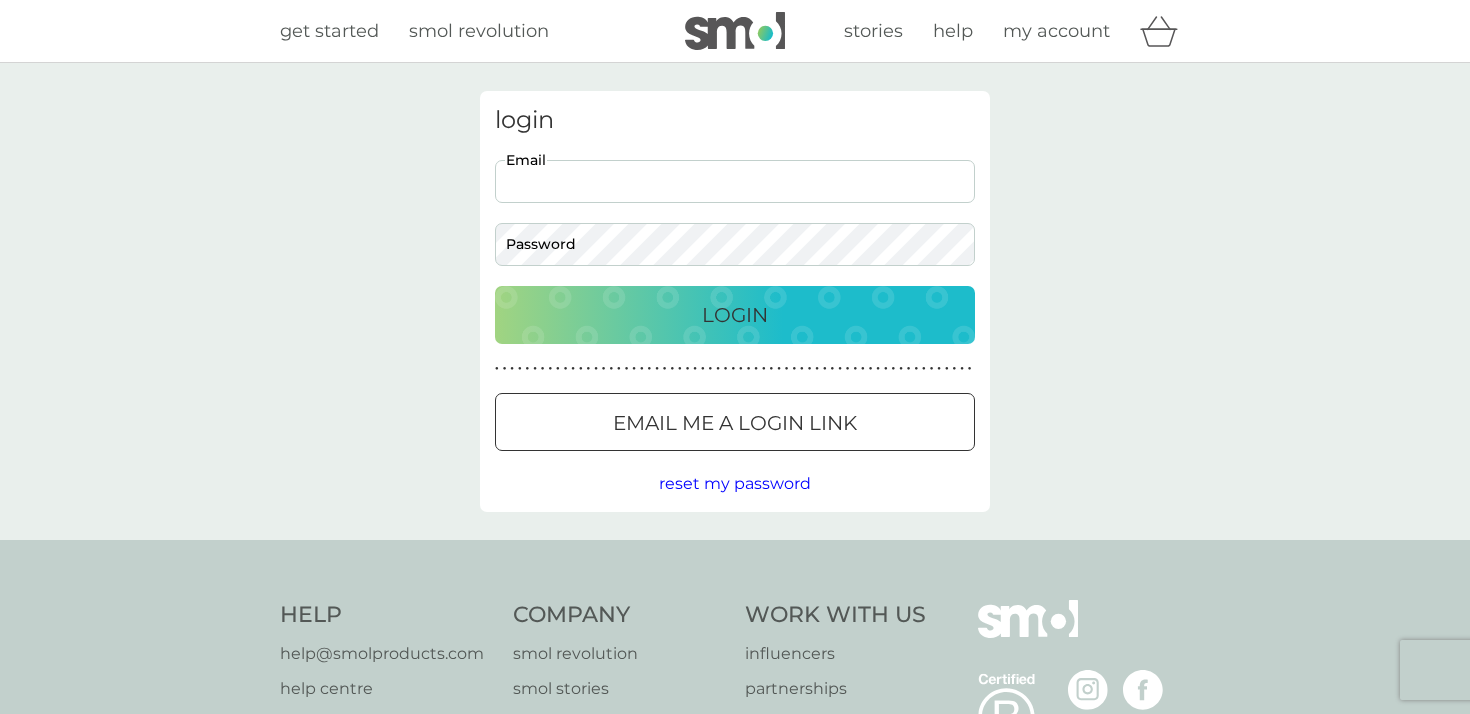 type on "[EMAIL]" 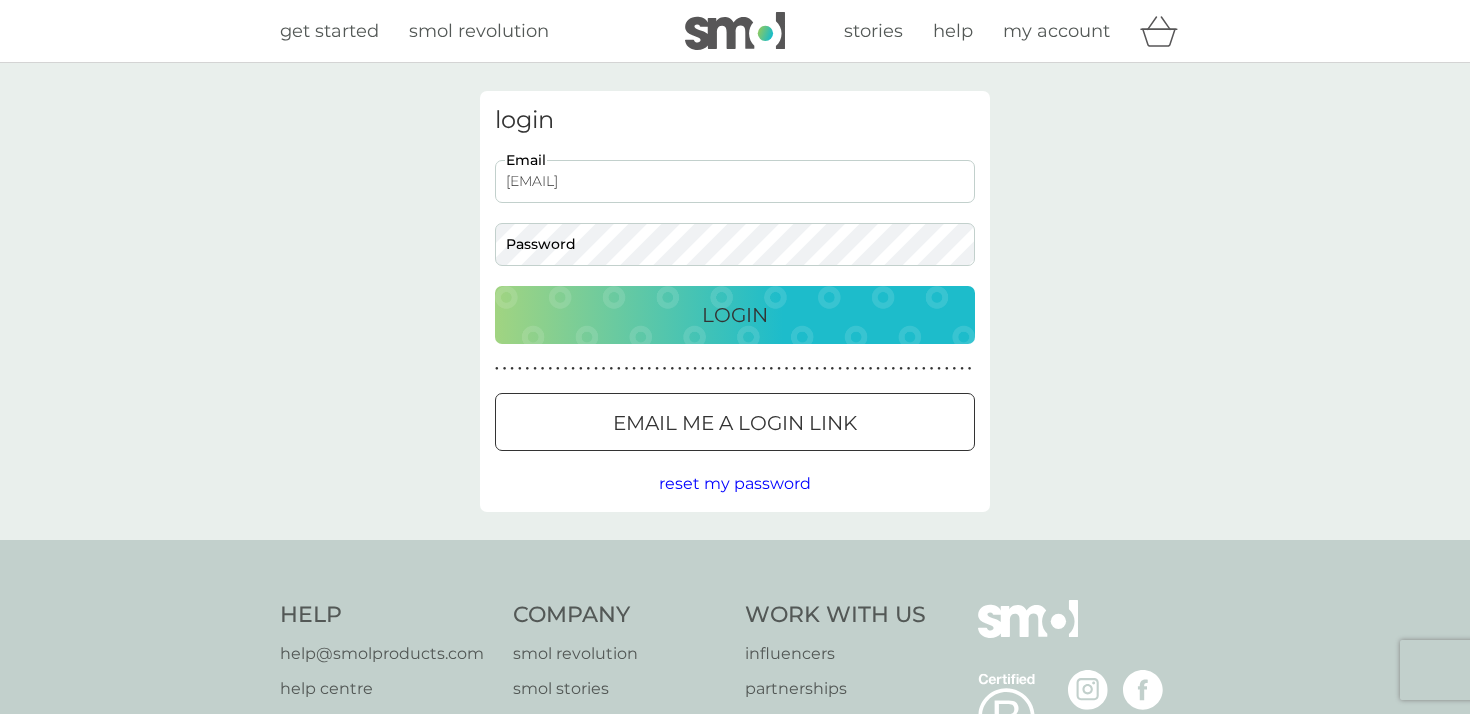 click at bounding box center [735, 423] 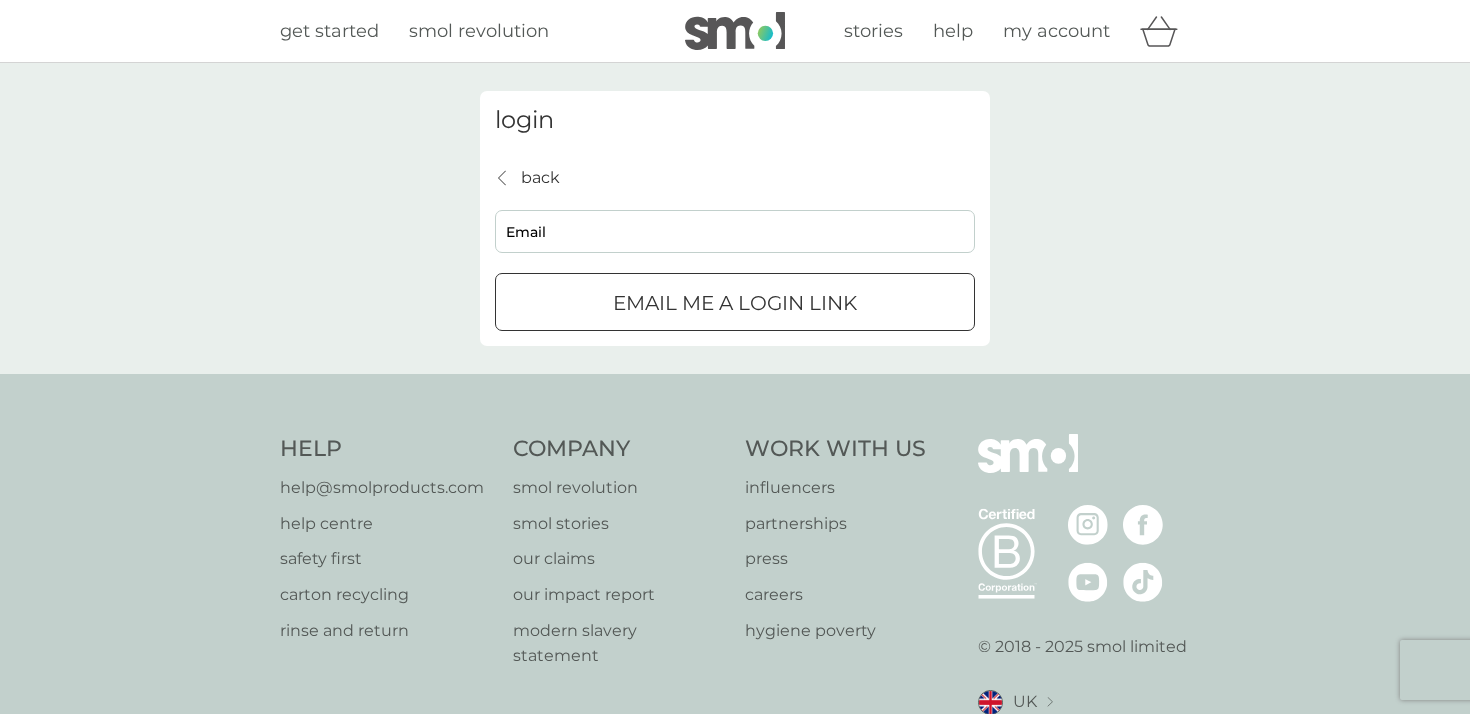 click on "Email" at bounding box center [735, 231] 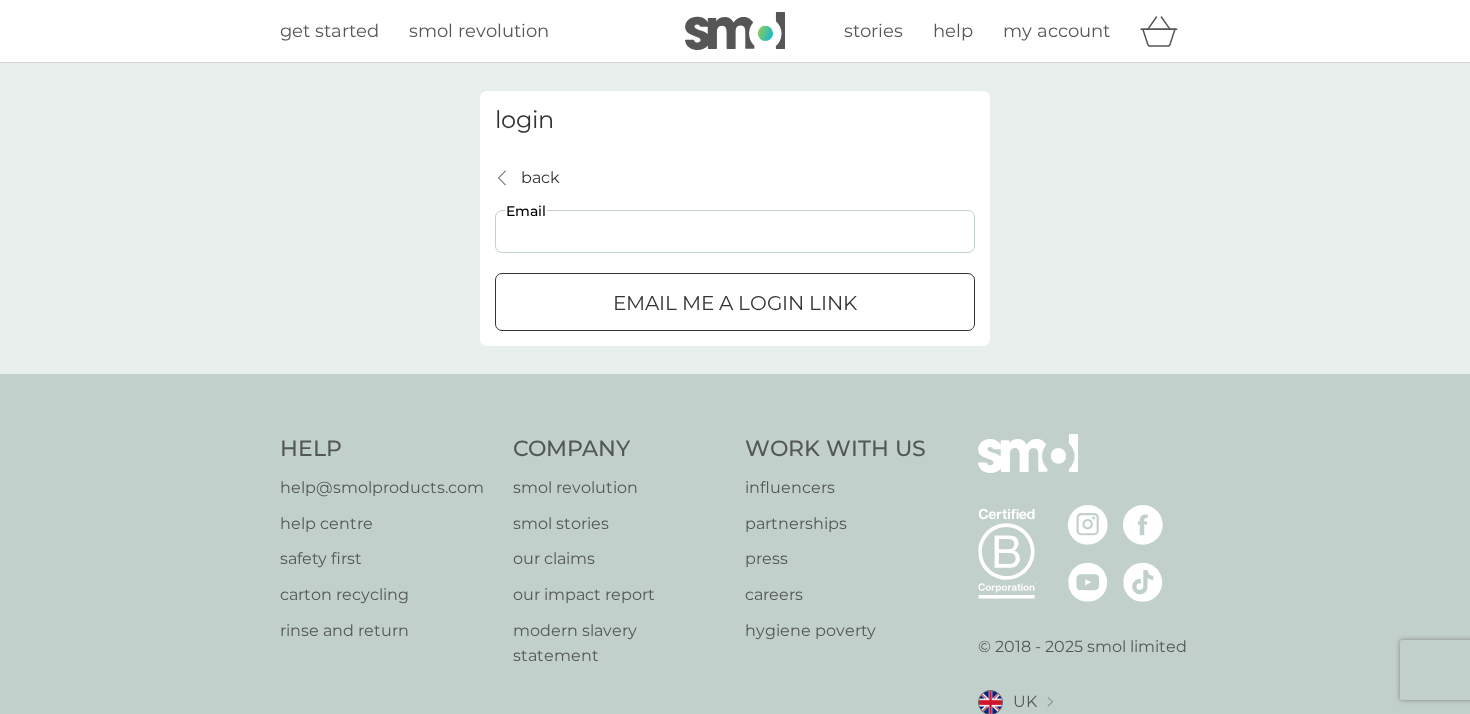 type on "emeriesheridan8@gmail.com" 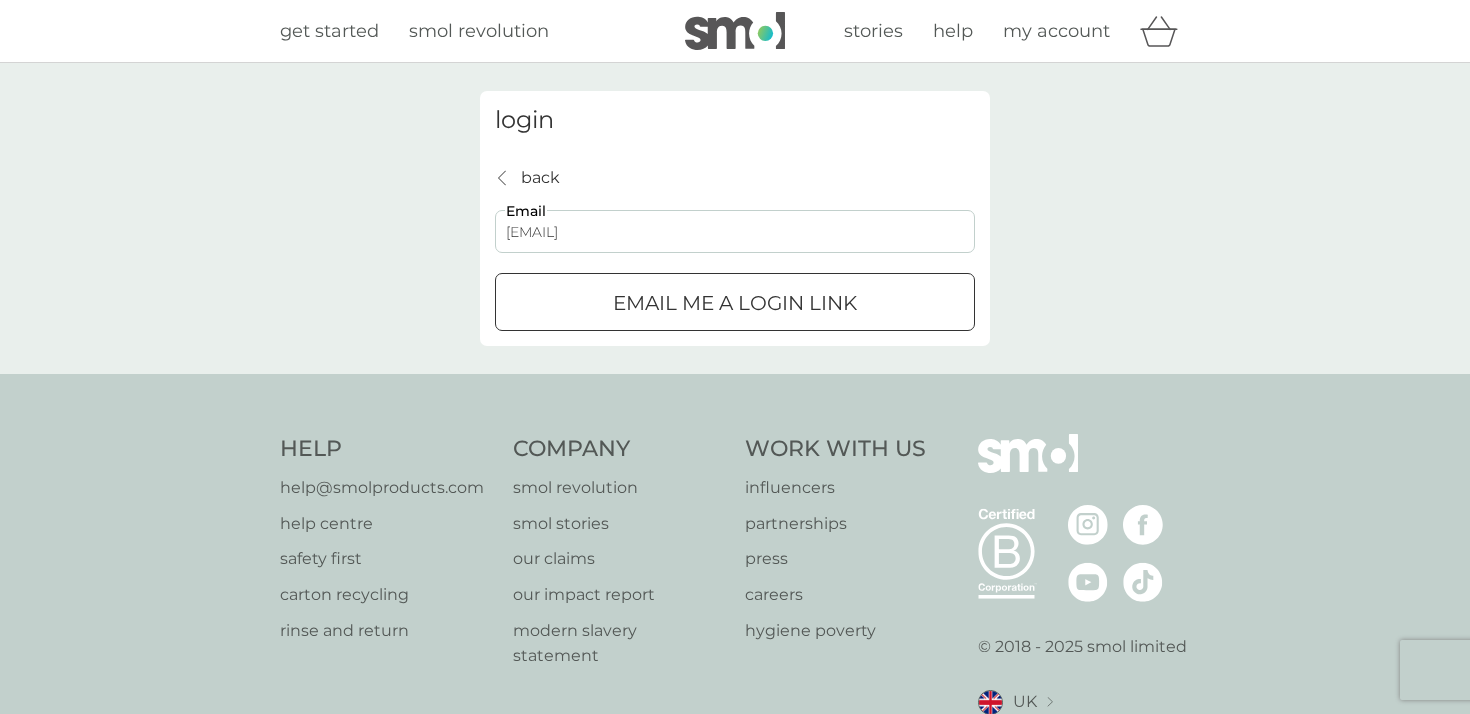 click on "Email me a login link" at bounding box center [735, 303] 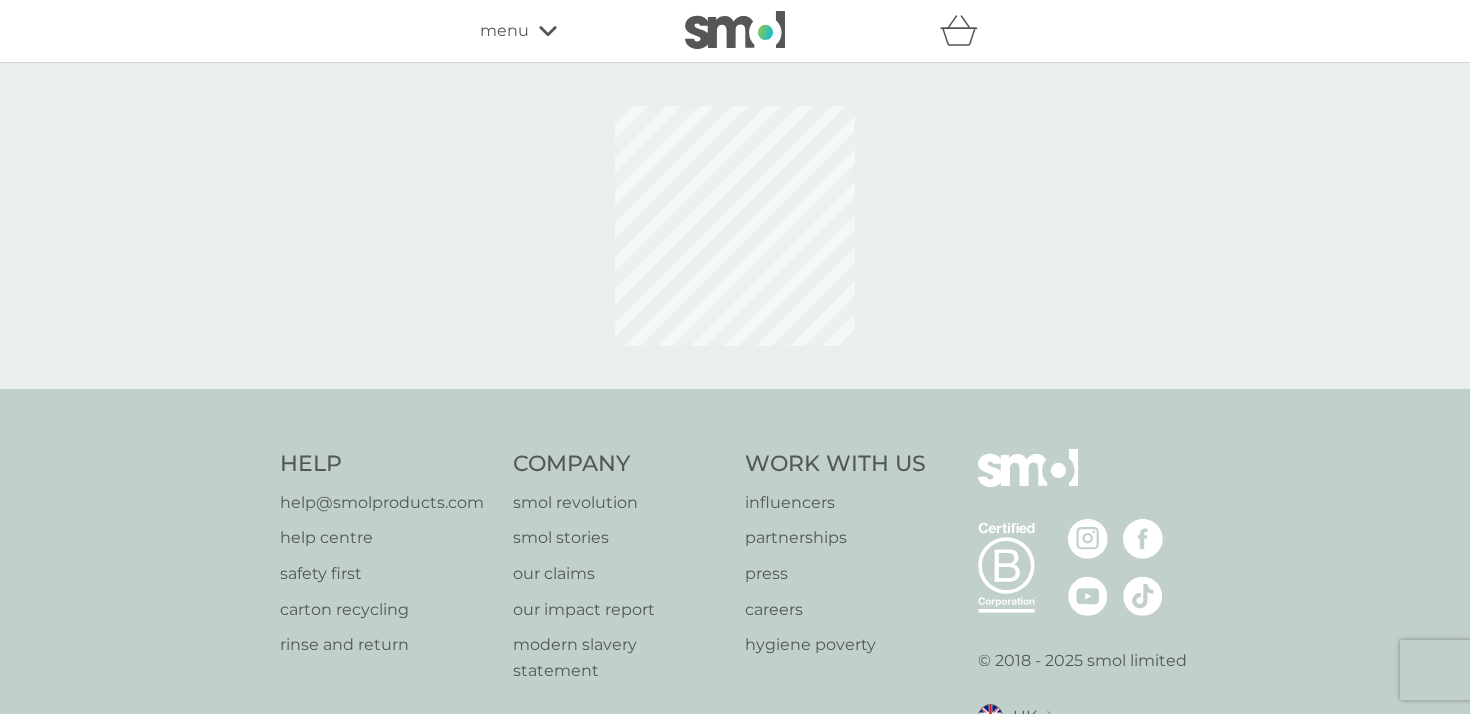 scroll, scrollTop: 0, scrollLeft: 0, axis: both 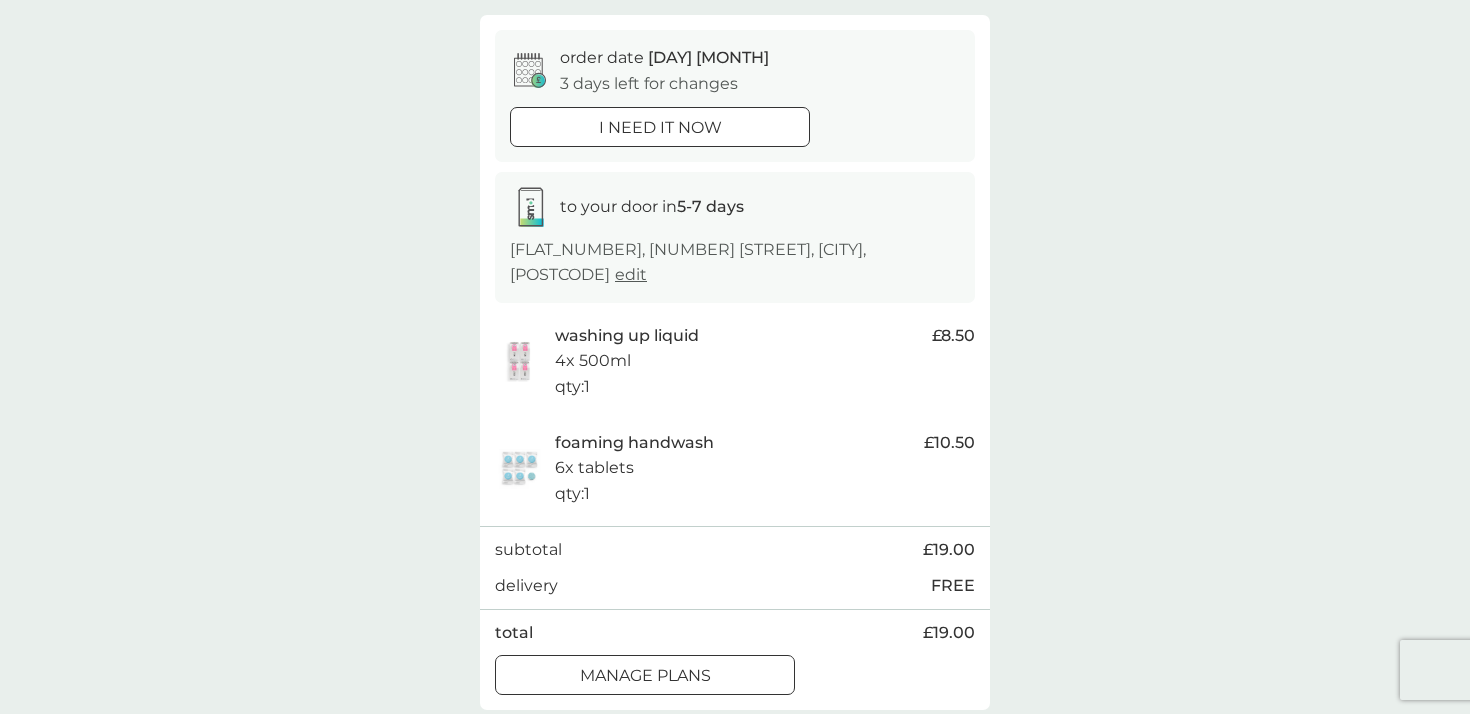 click on "manage plans" at bounding box center [645, 676] 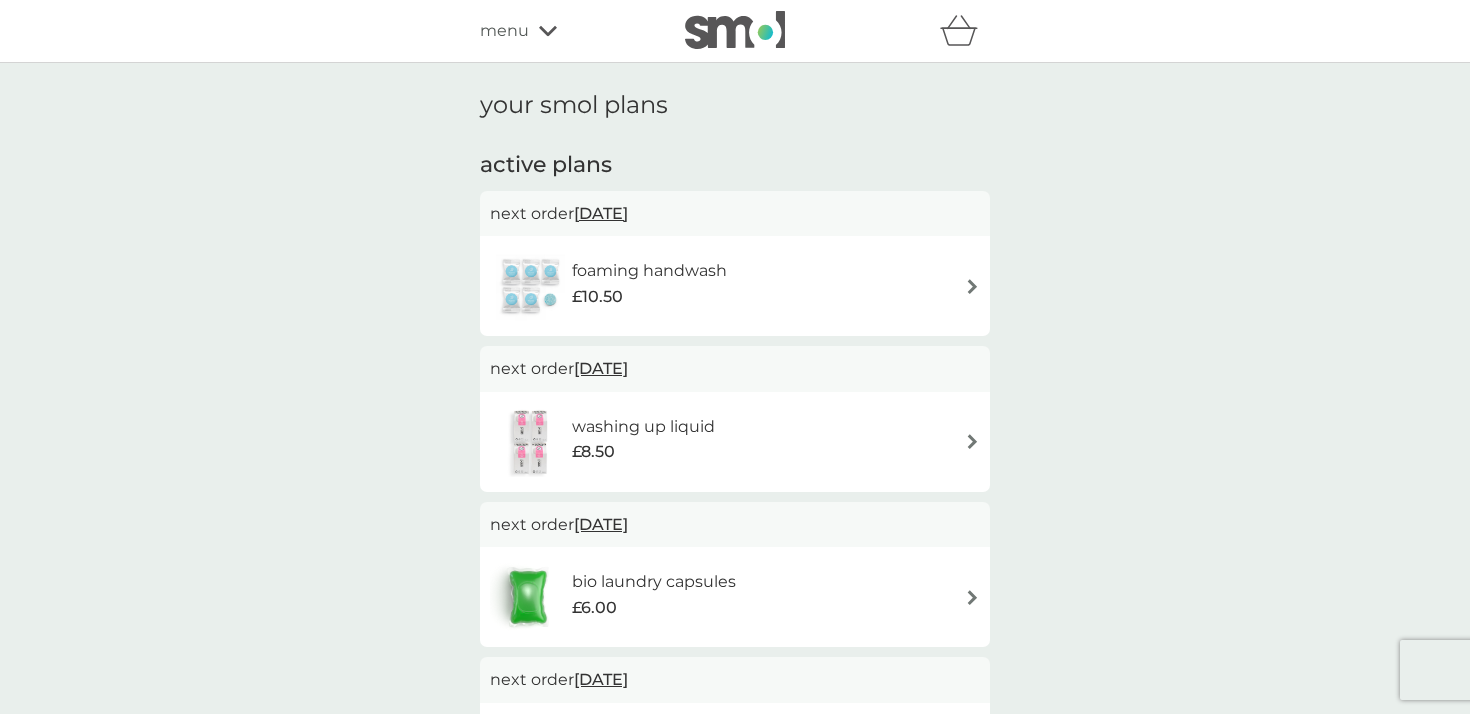 scroll, scrollTop: 37, scrollLeft: 0, axis: vertical 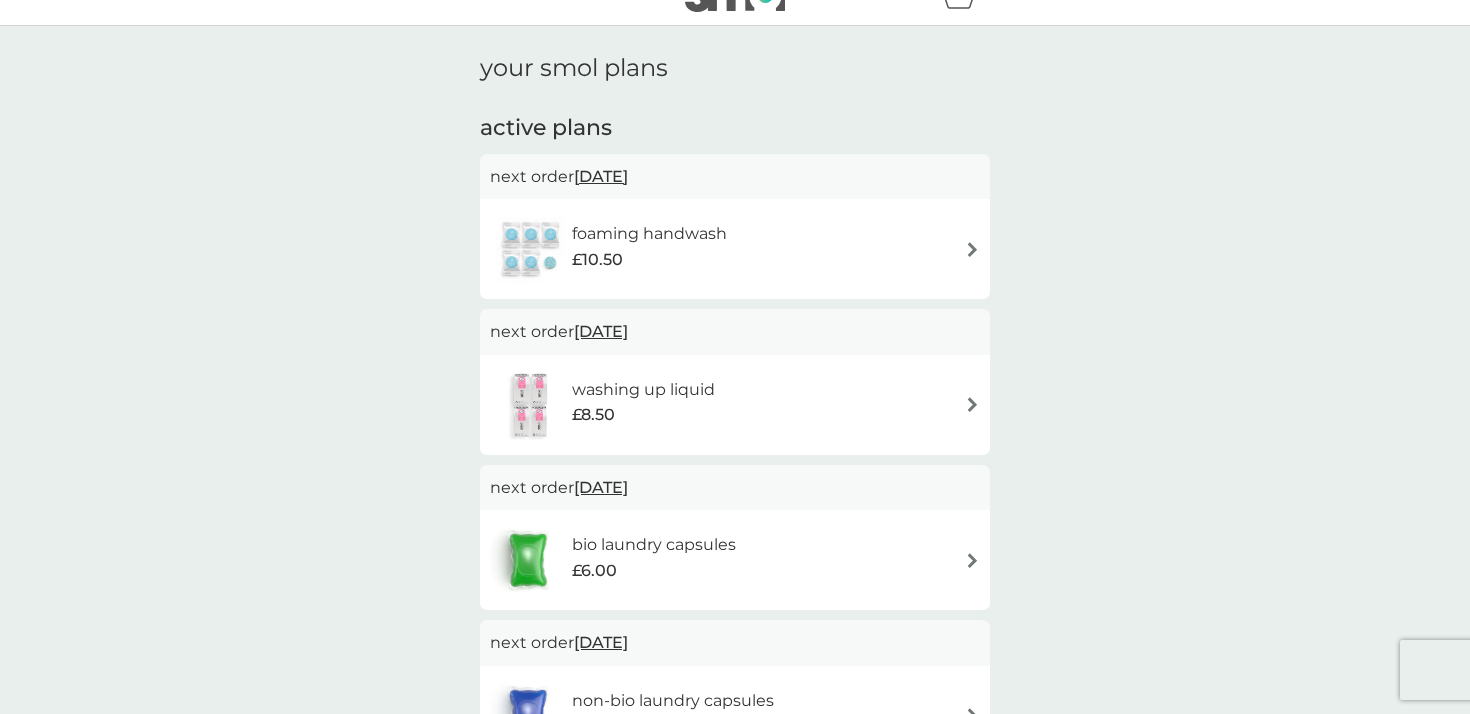 click on "foaming handwash £10.50" at bounding box center (735, 249) 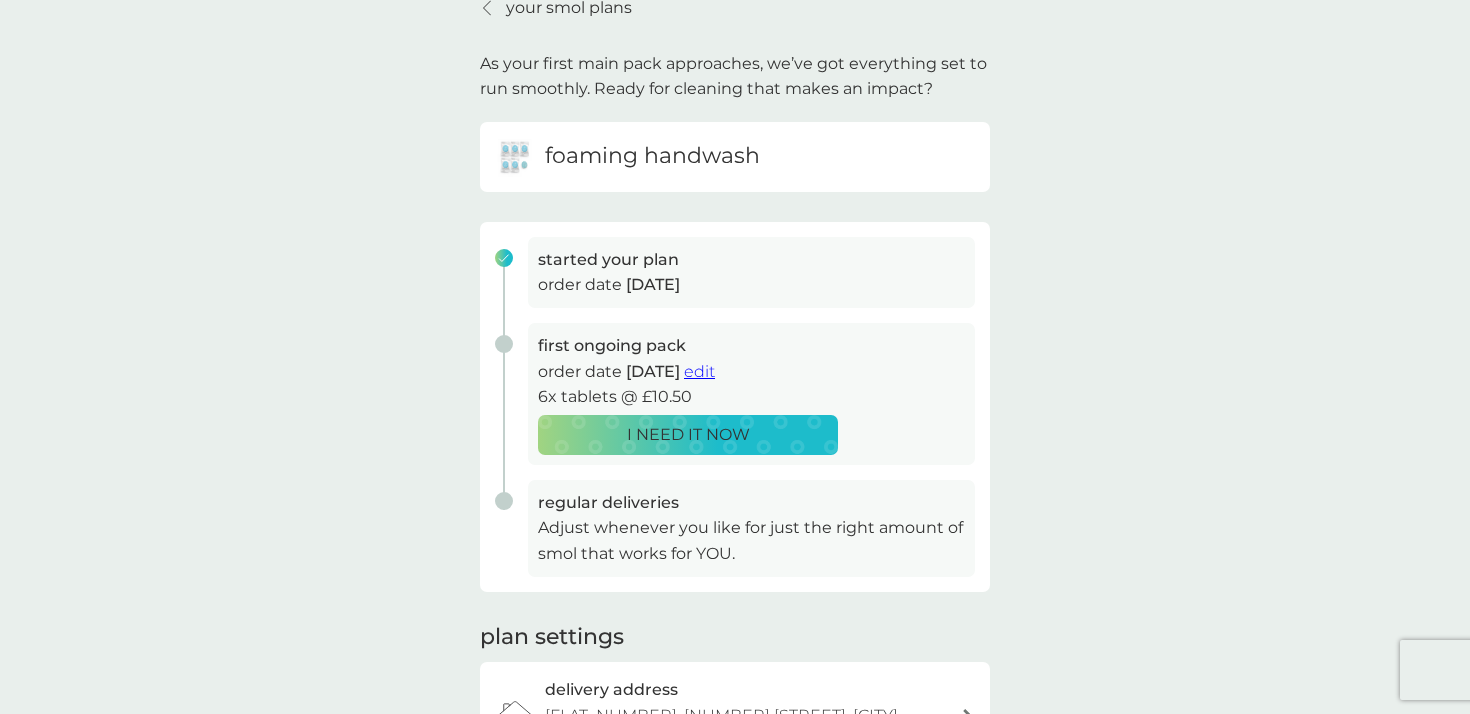 scroll, scrollTop: 121, scrollLeft: 0, axis: vertical 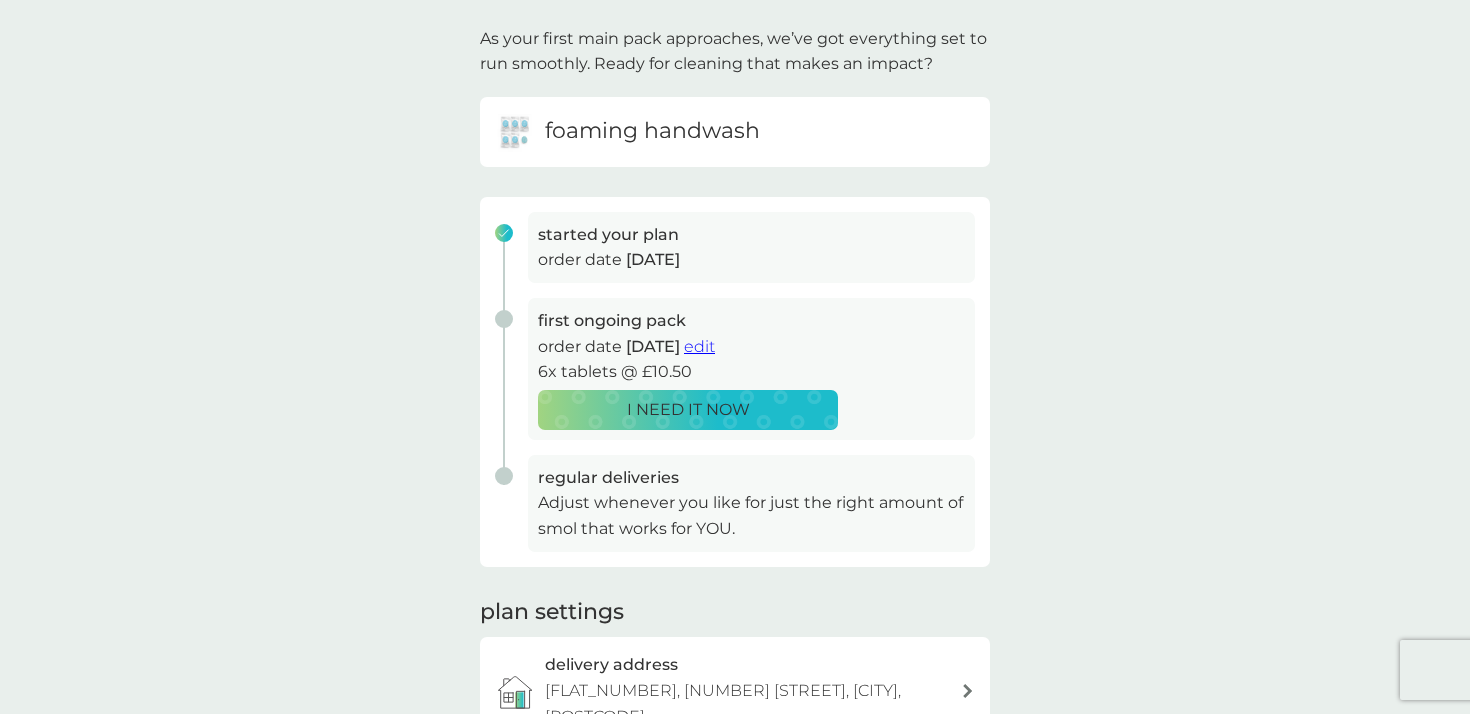 click on "edit" at bounding box center (699, 346) 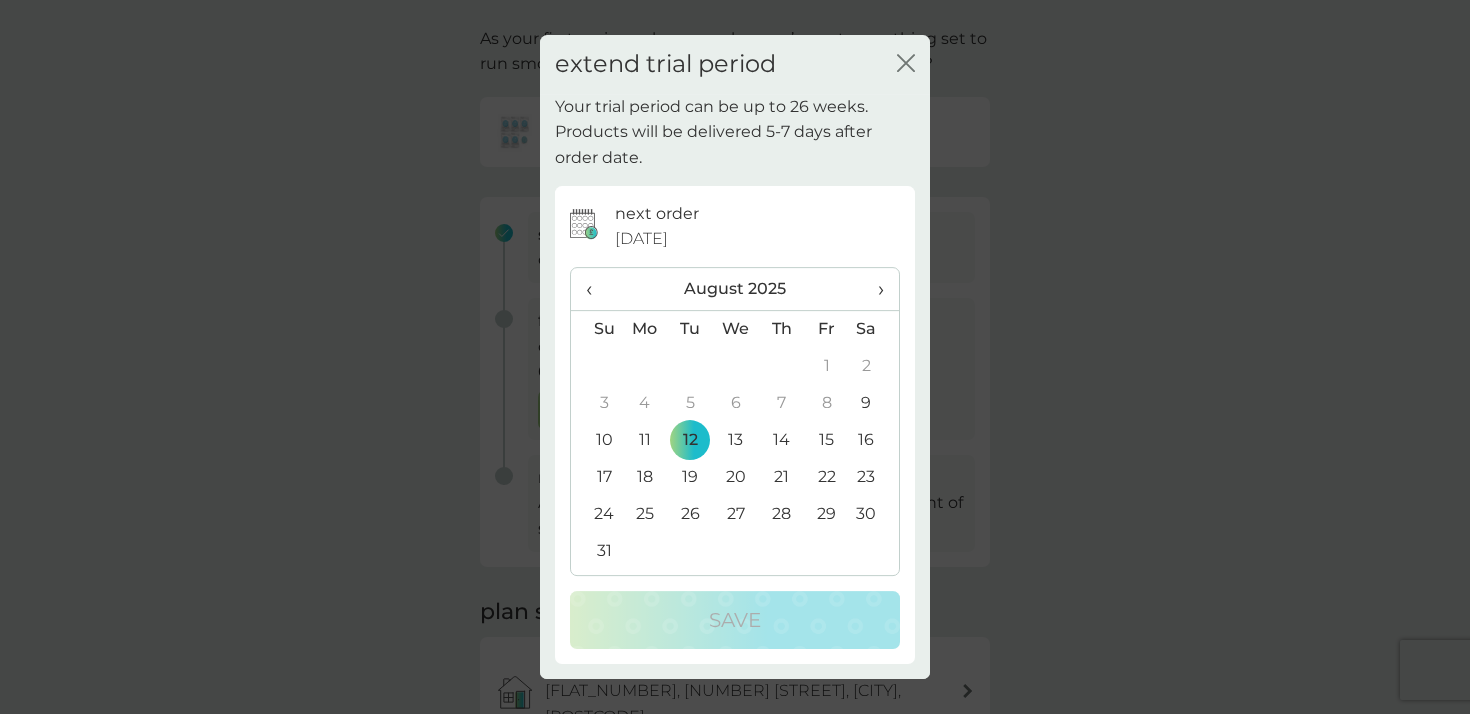 click 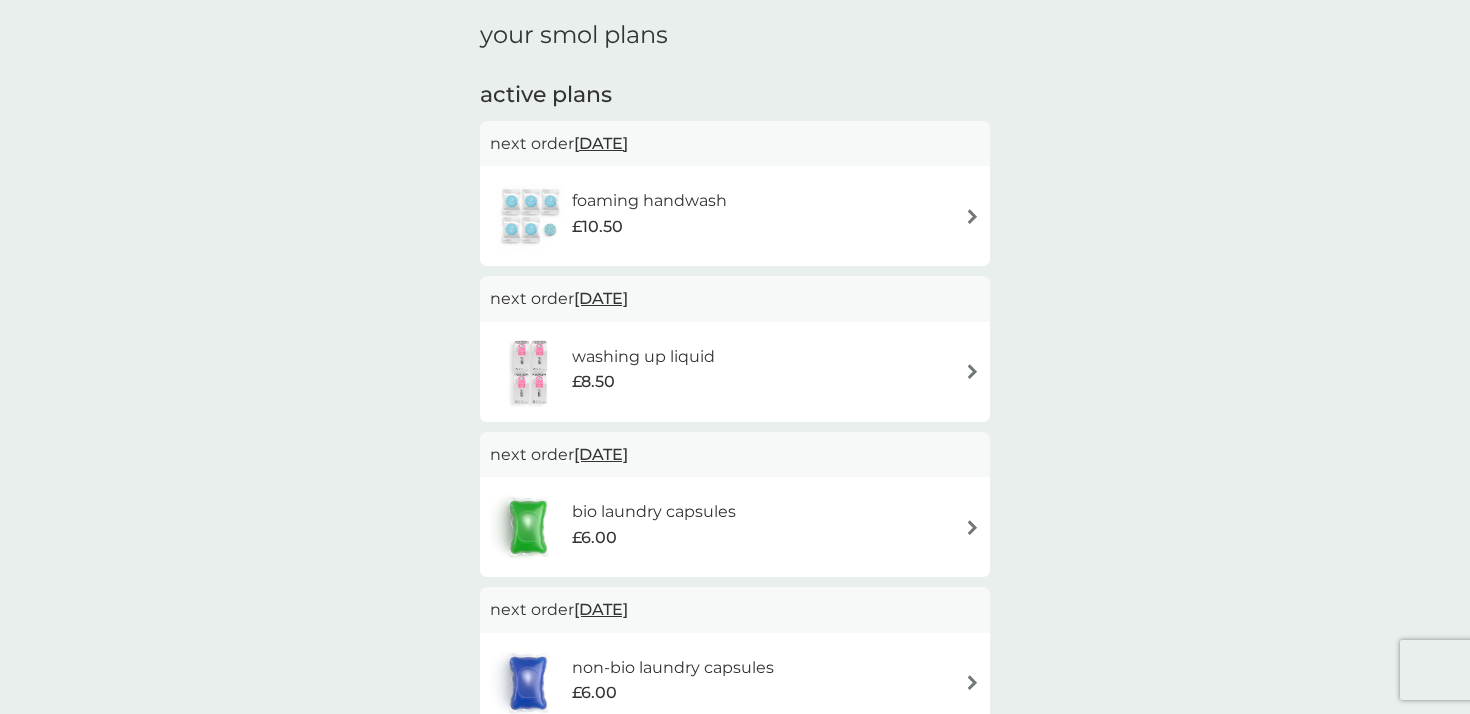 scroll, scrollTop: 43, scrollLeft: 0, axis: vertical 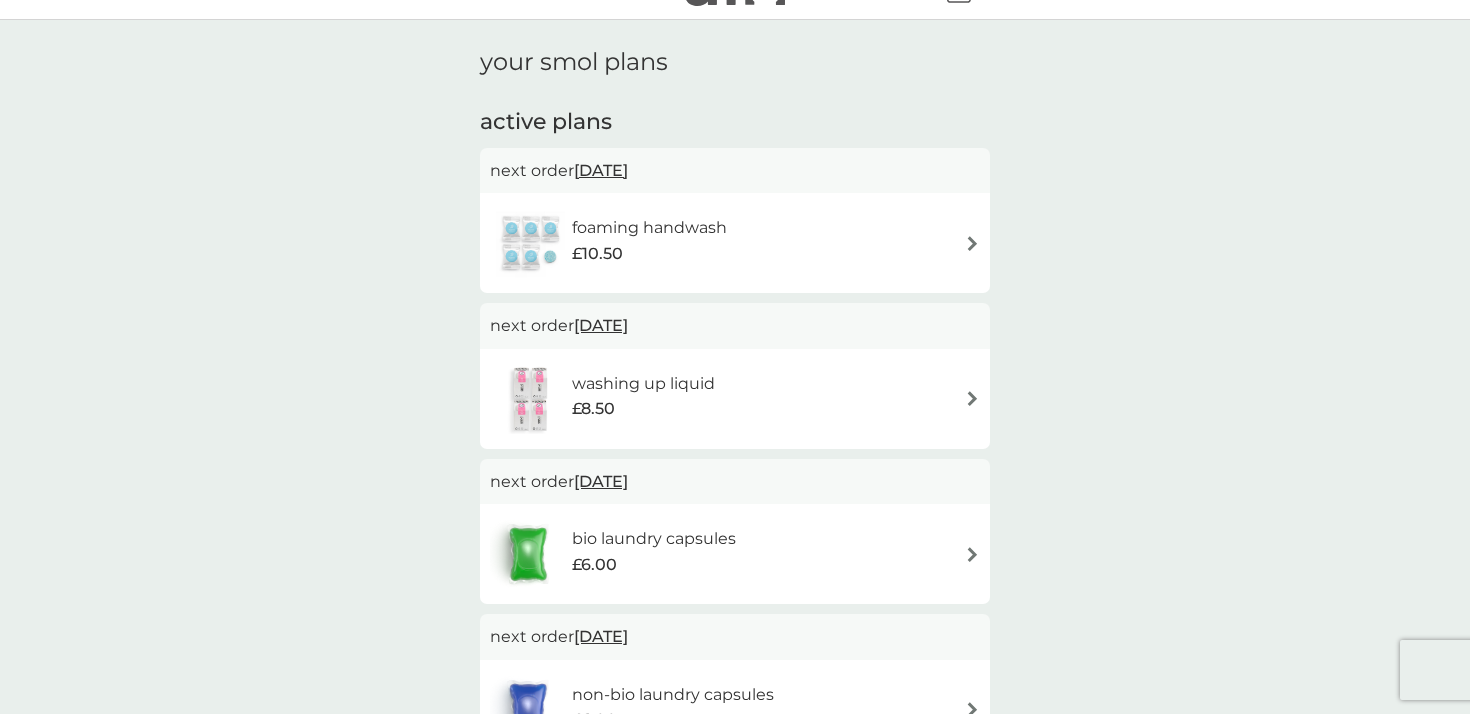 click on "[DATE]" at bounding box center [601, 170] 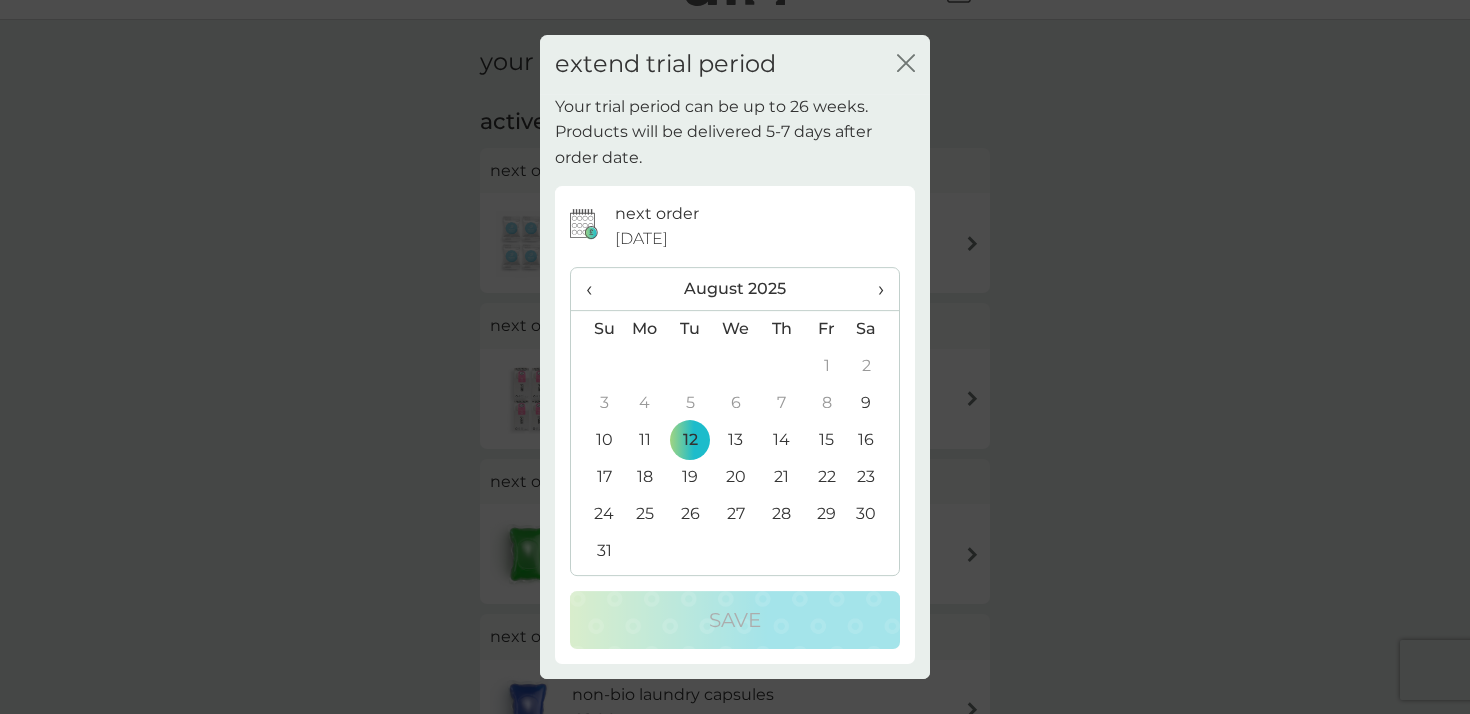 click on "›" at bounding box center (874, 289) 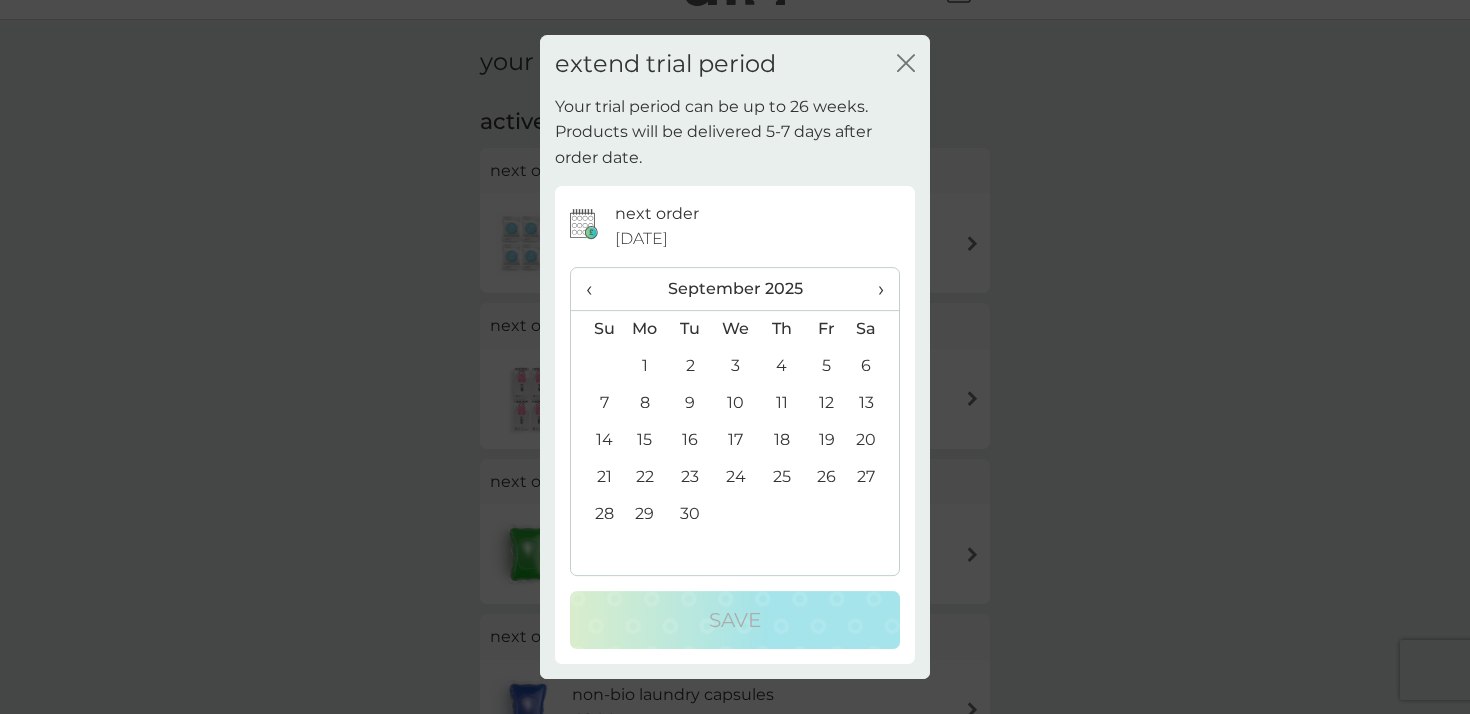 click on "›" at bounding box center (874, 289) 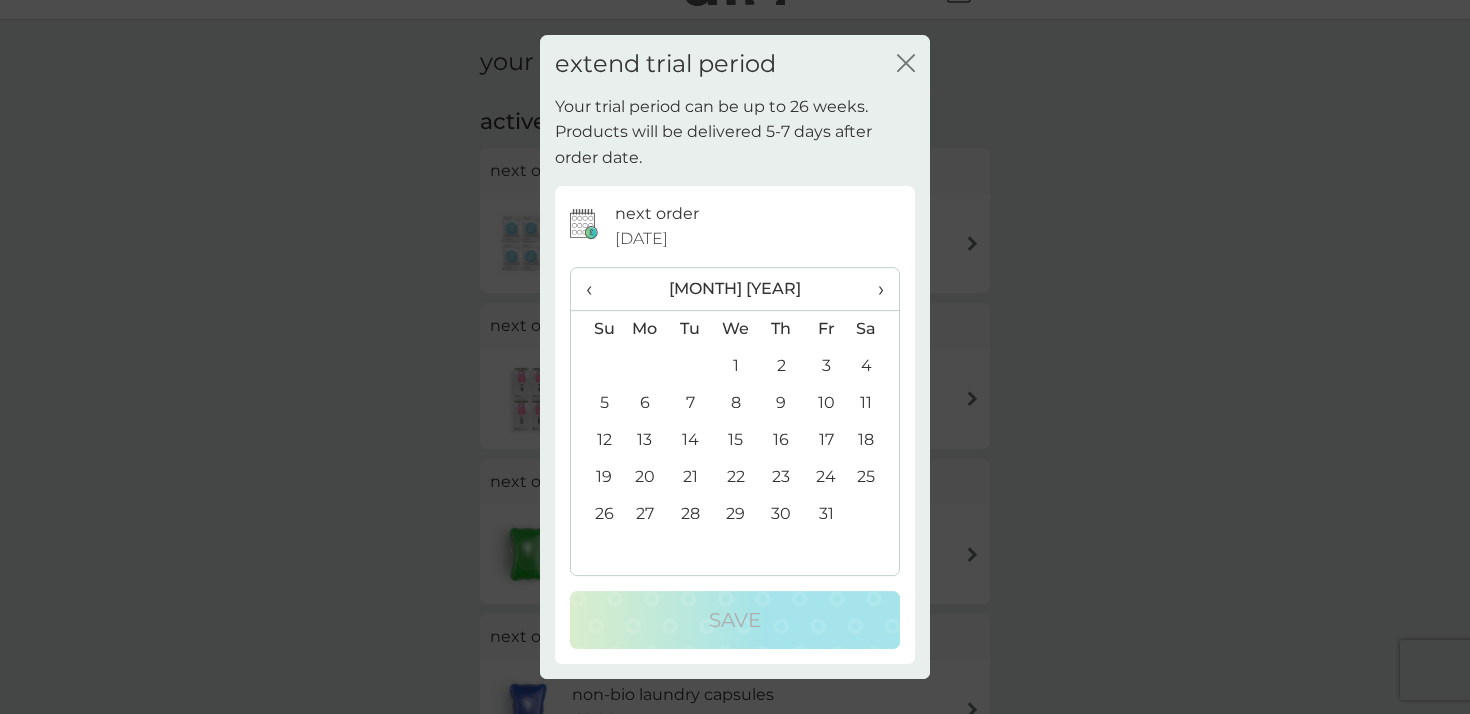click on "›" at bounding box center (874, 289) 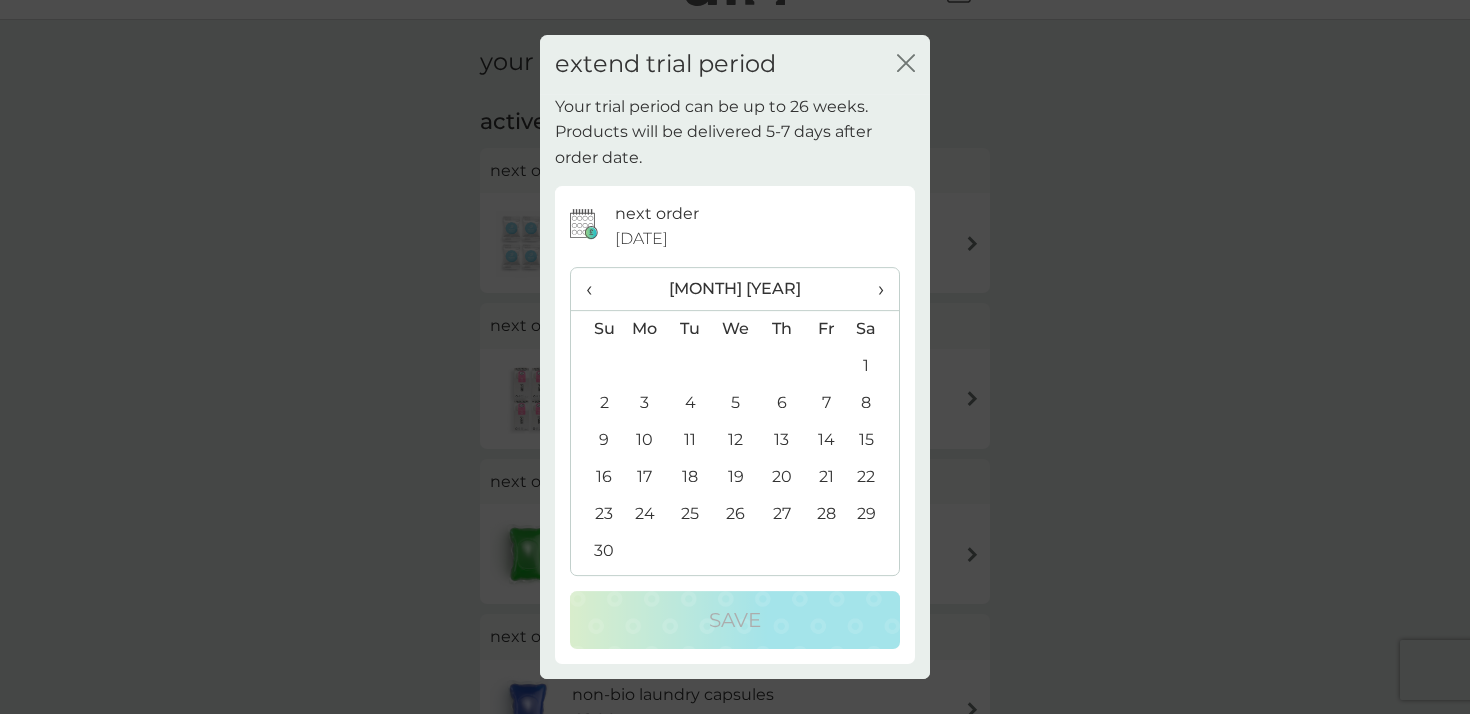 click on "›" at bounding box center (874, 289) 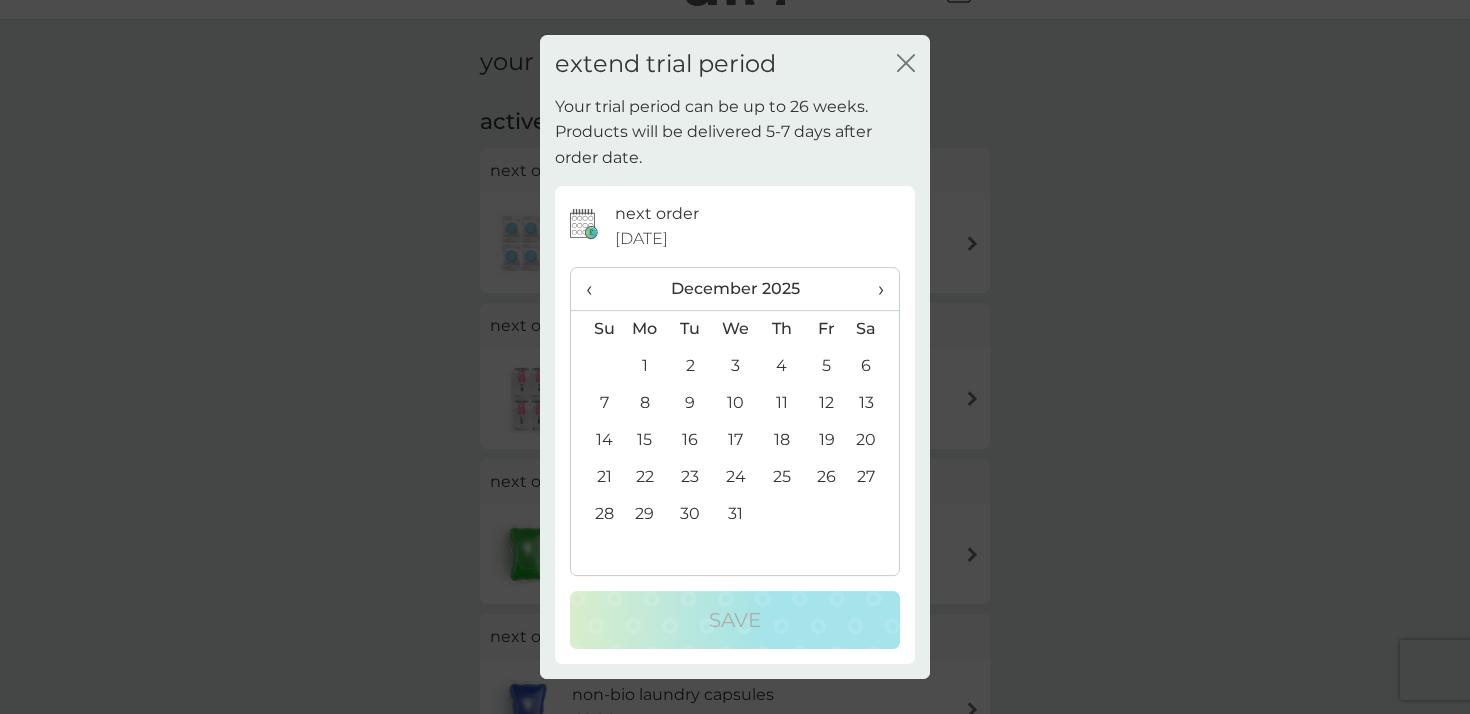 click on "›" at bounding box center [874, 289] 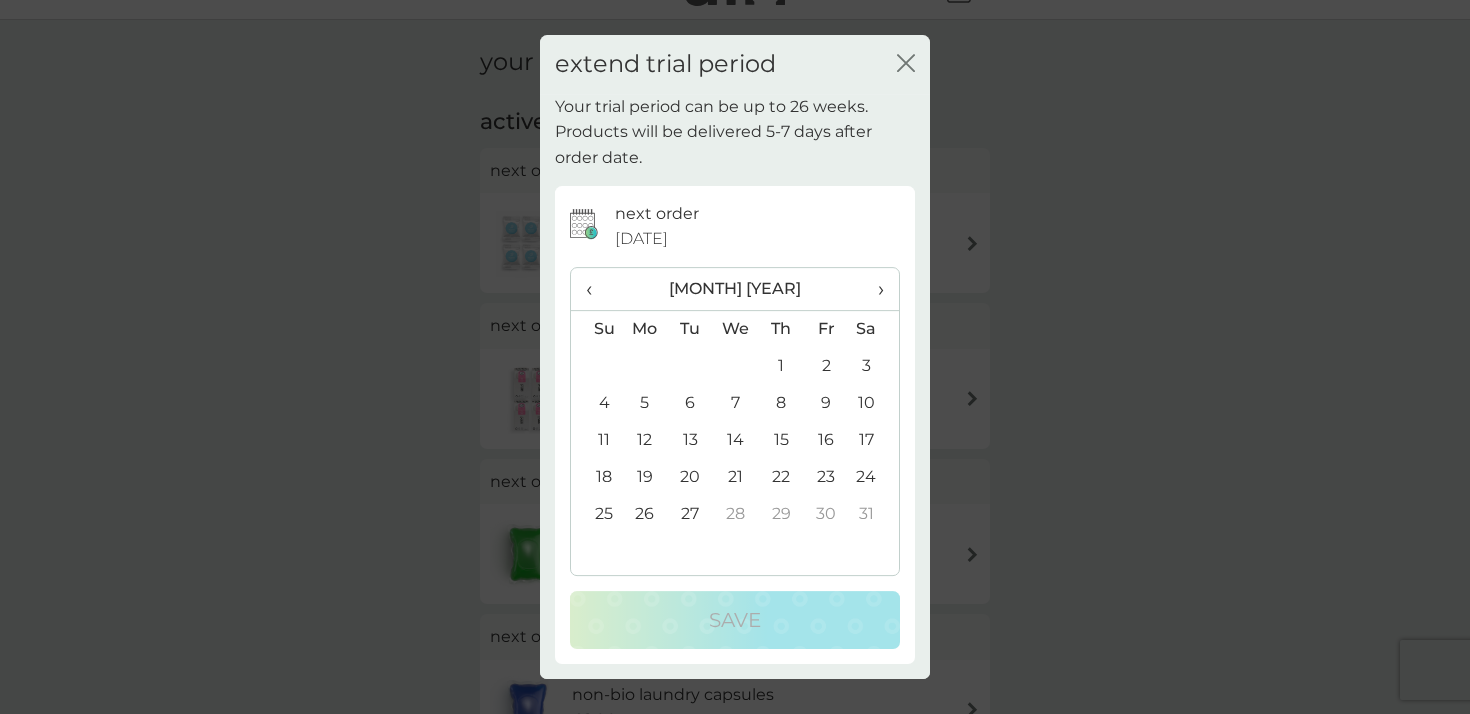 click on "›" at bounding box center (874, 289) 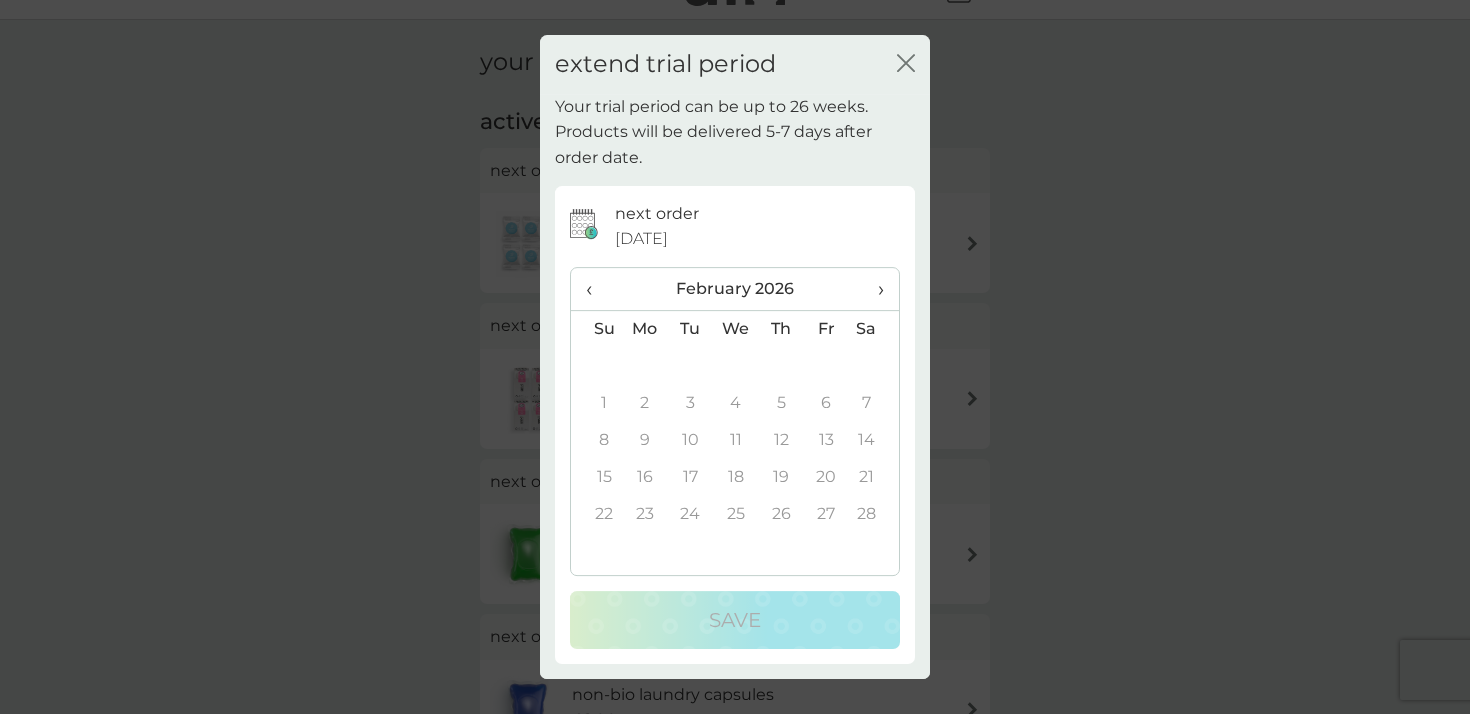 click on "‹" at bounding box center (596, 289) 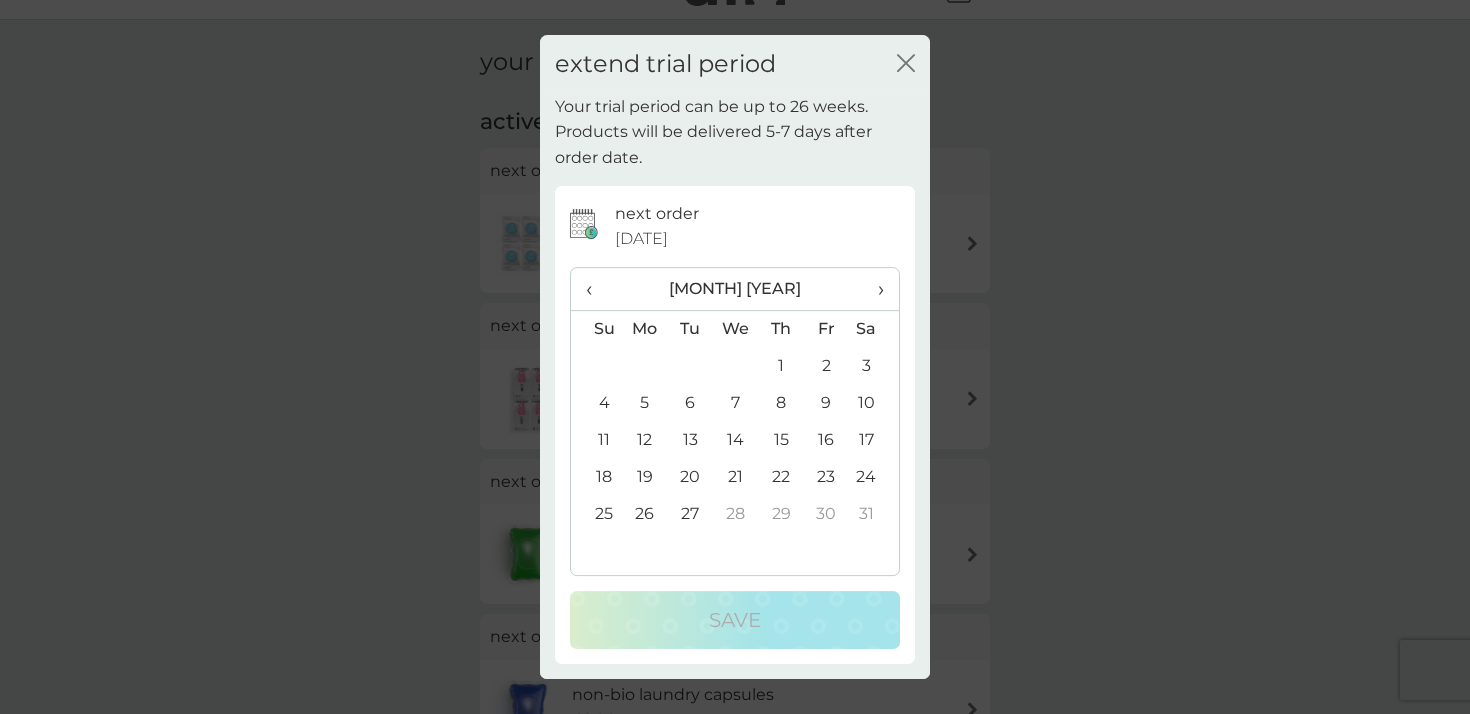 click on "12" at bounding box center (645, 440) 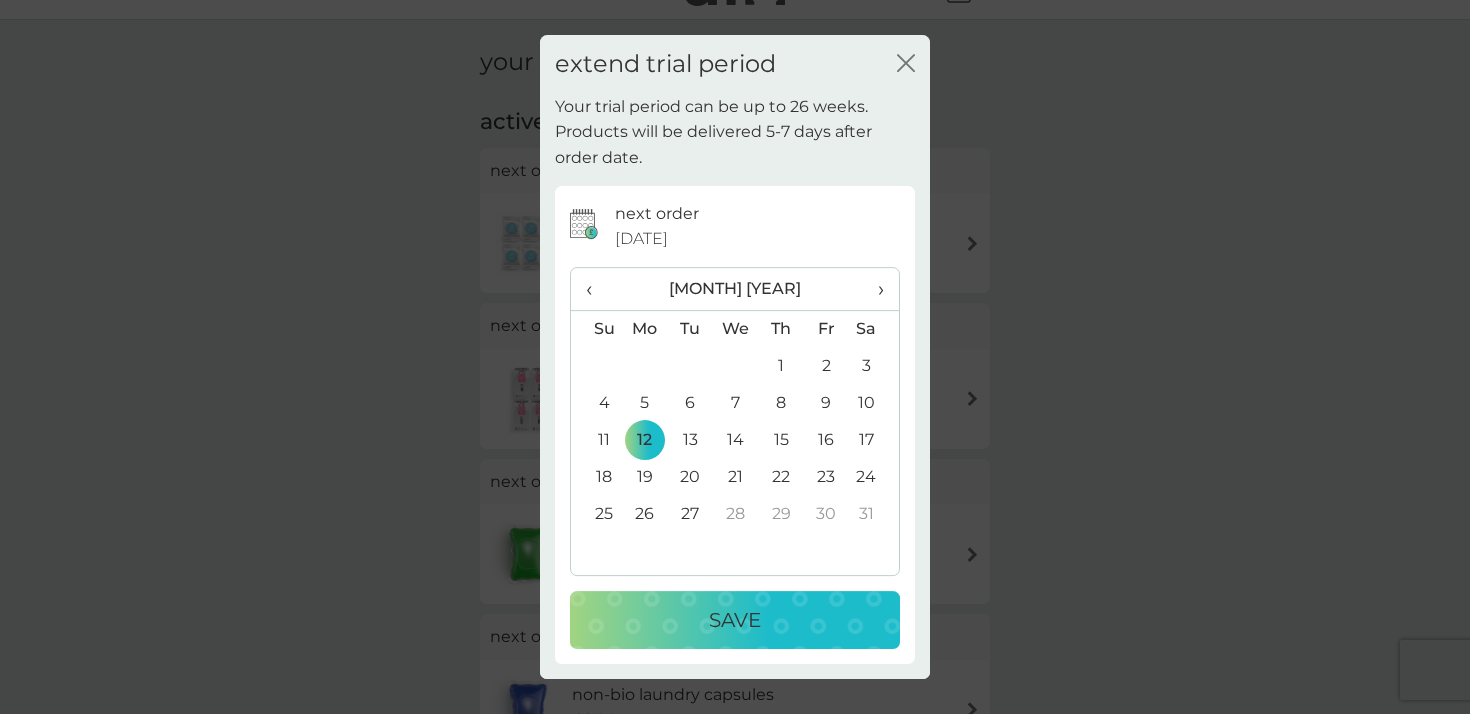 click on "Save" at bounding box center [735, 620] 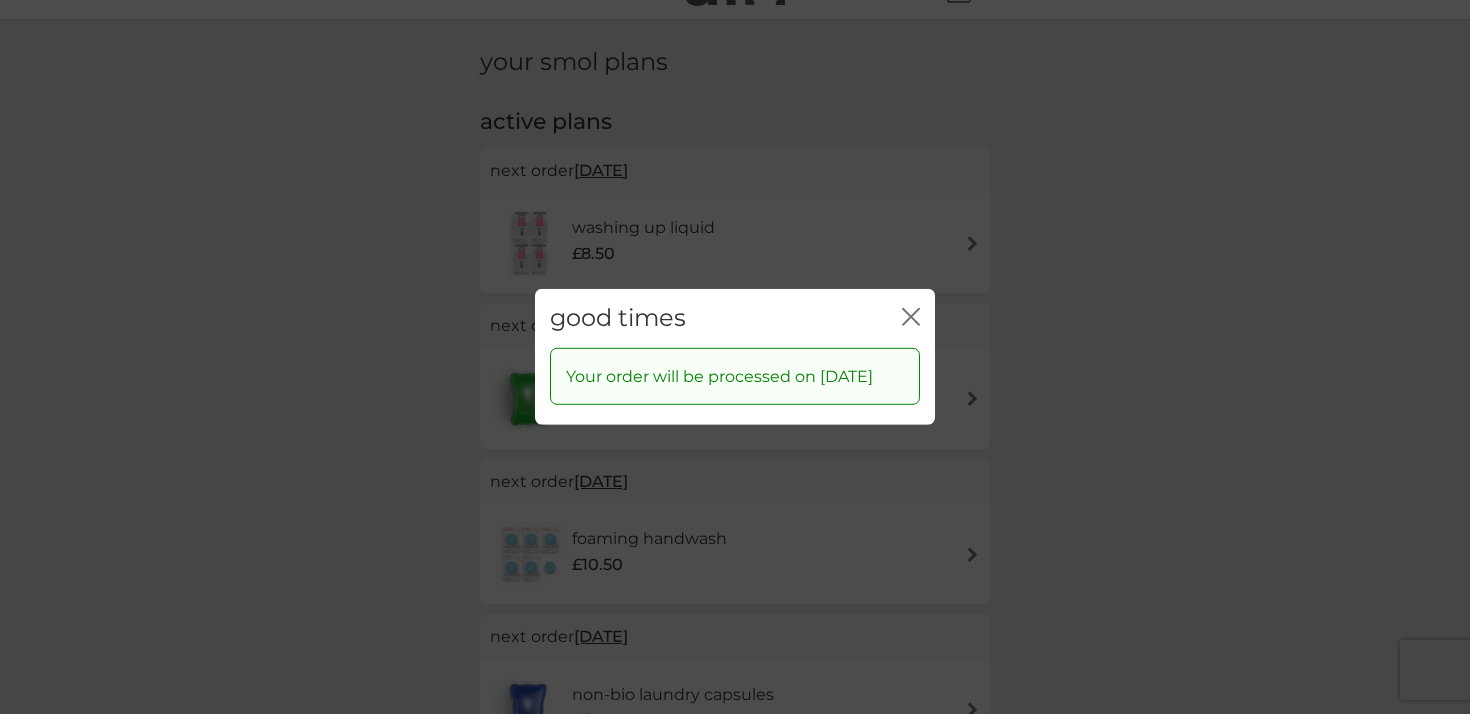click on "close" 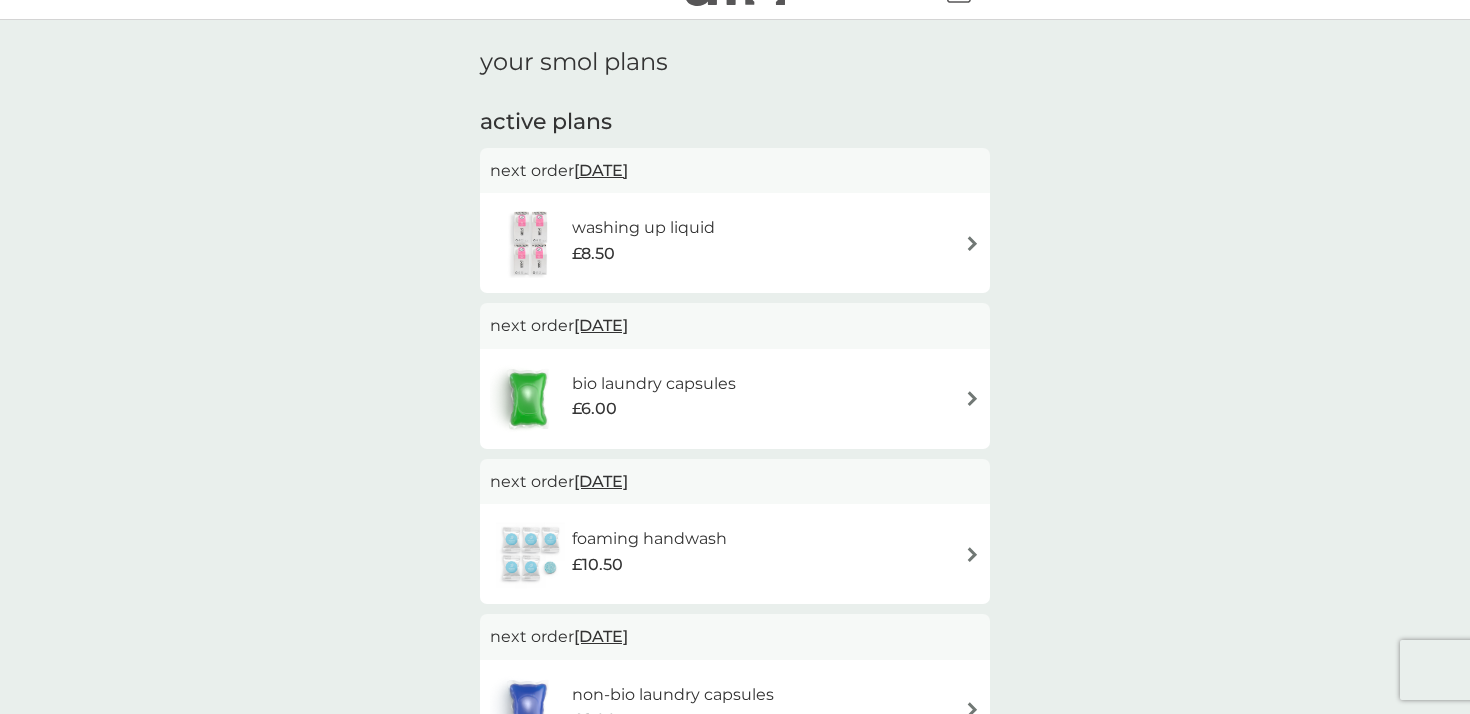 click on "[DATE]" at bounding box center (601, 170) 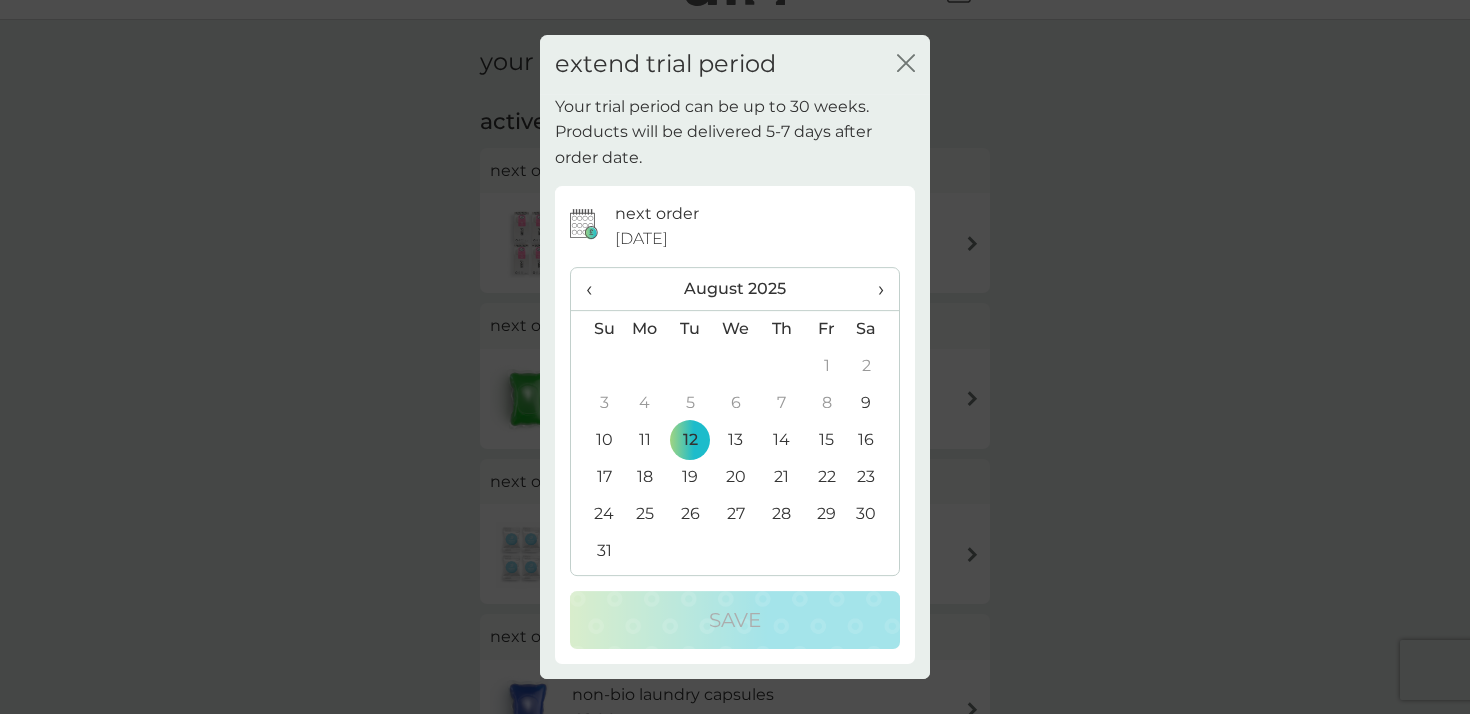 click on "›" at bounding box center (874, 289) 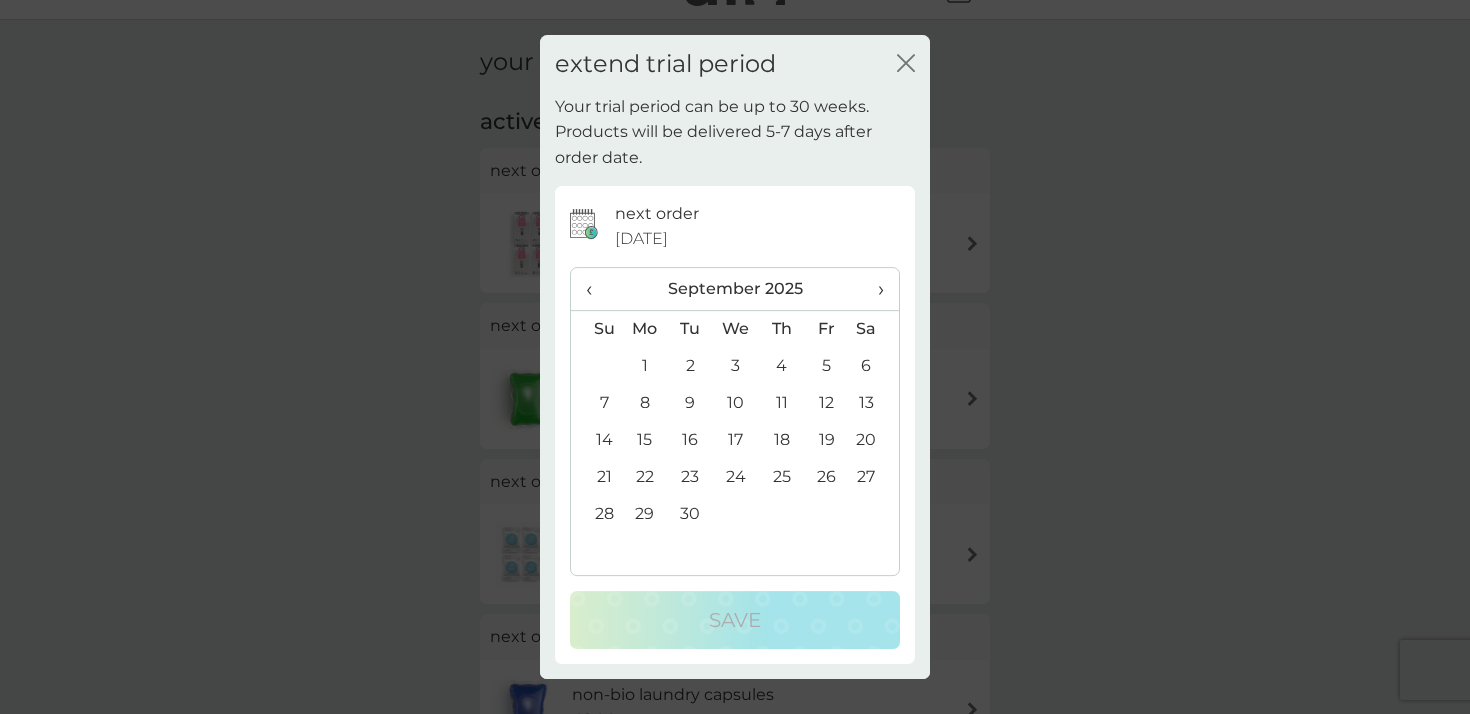 click on "›" at bounding box center (874, 289) 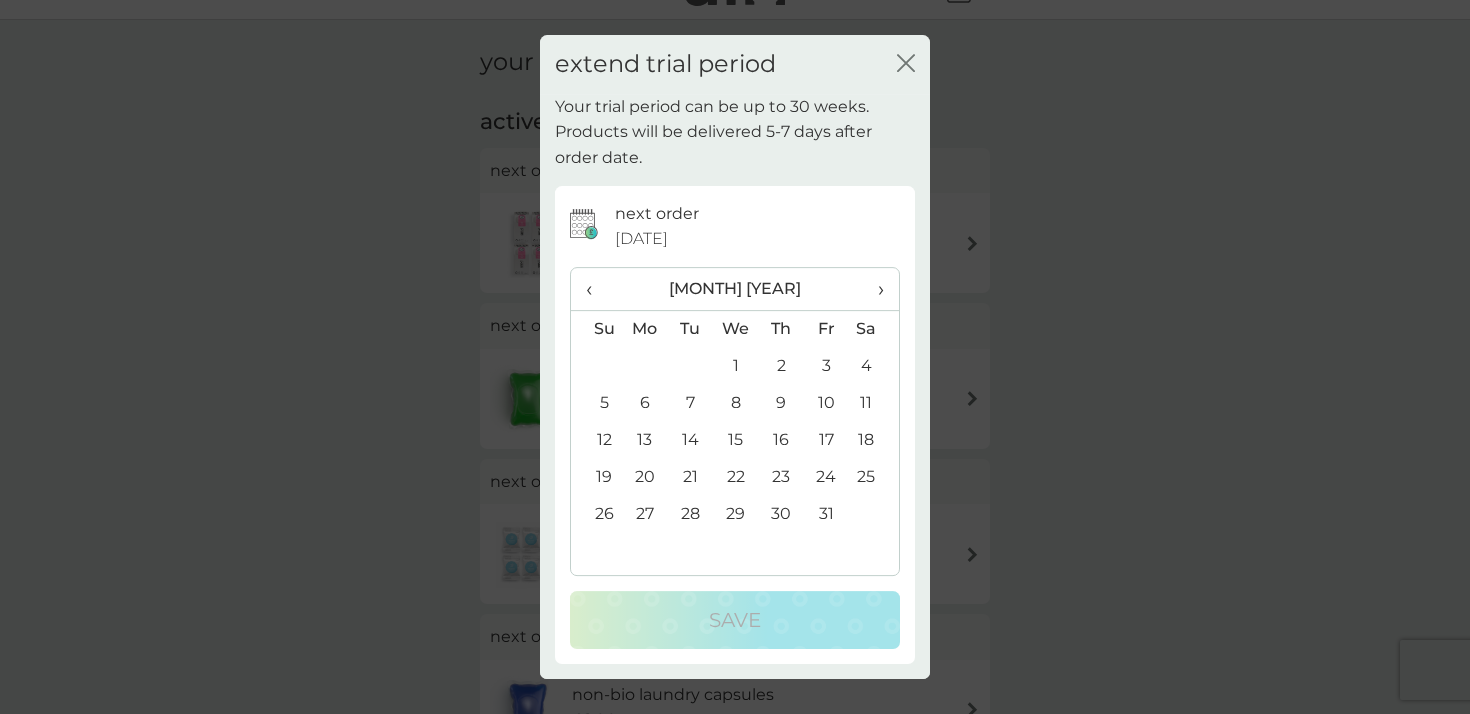 click on "›" at bounding box center [874, 289] 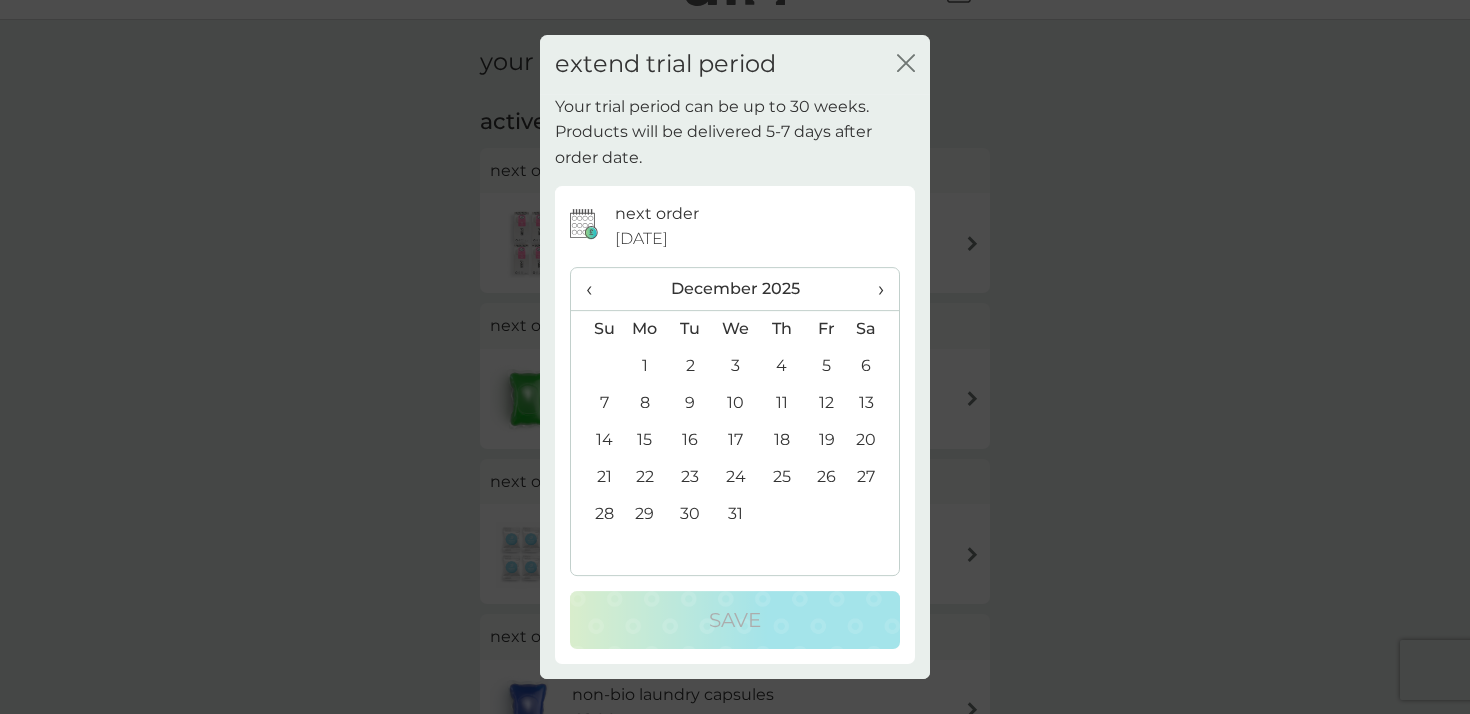click on "›" at bounding box center (874, 289) 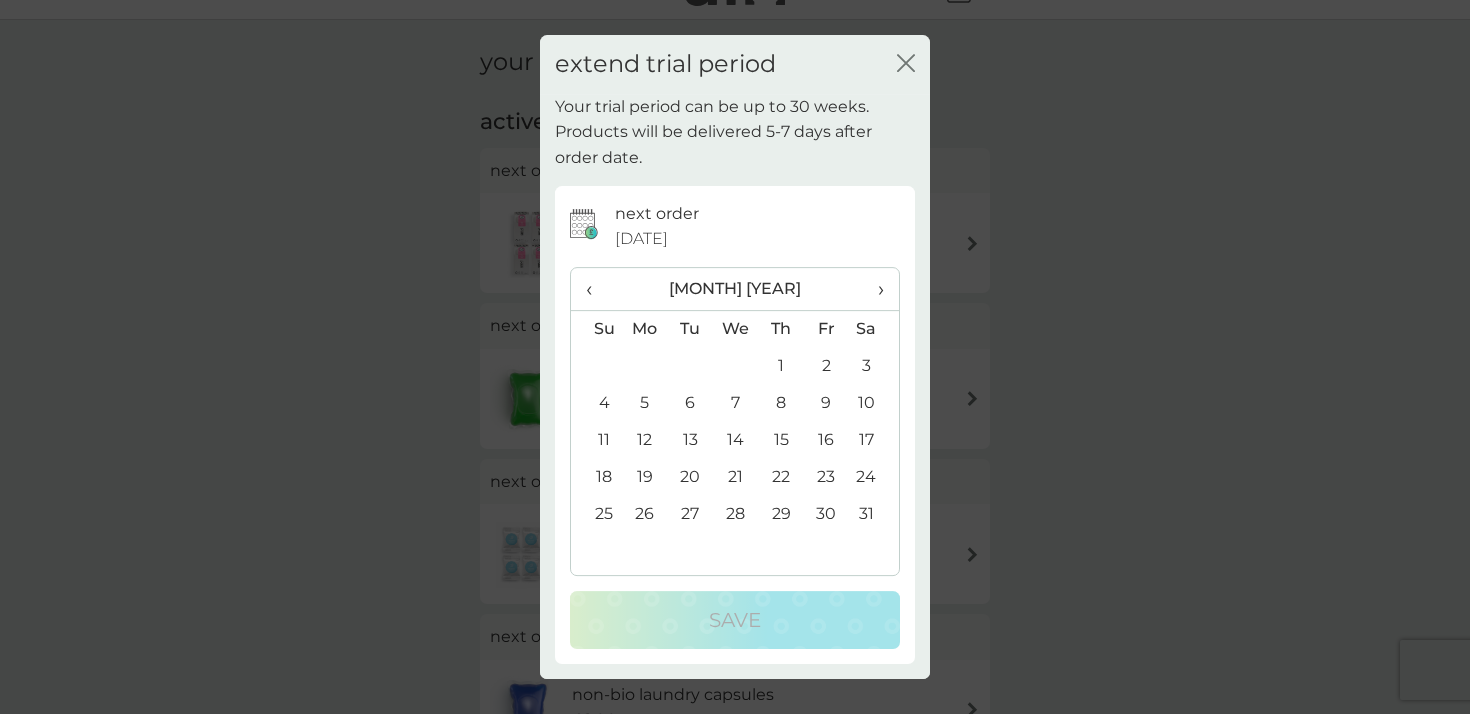 click on "12" at bounding box center (645, 440) 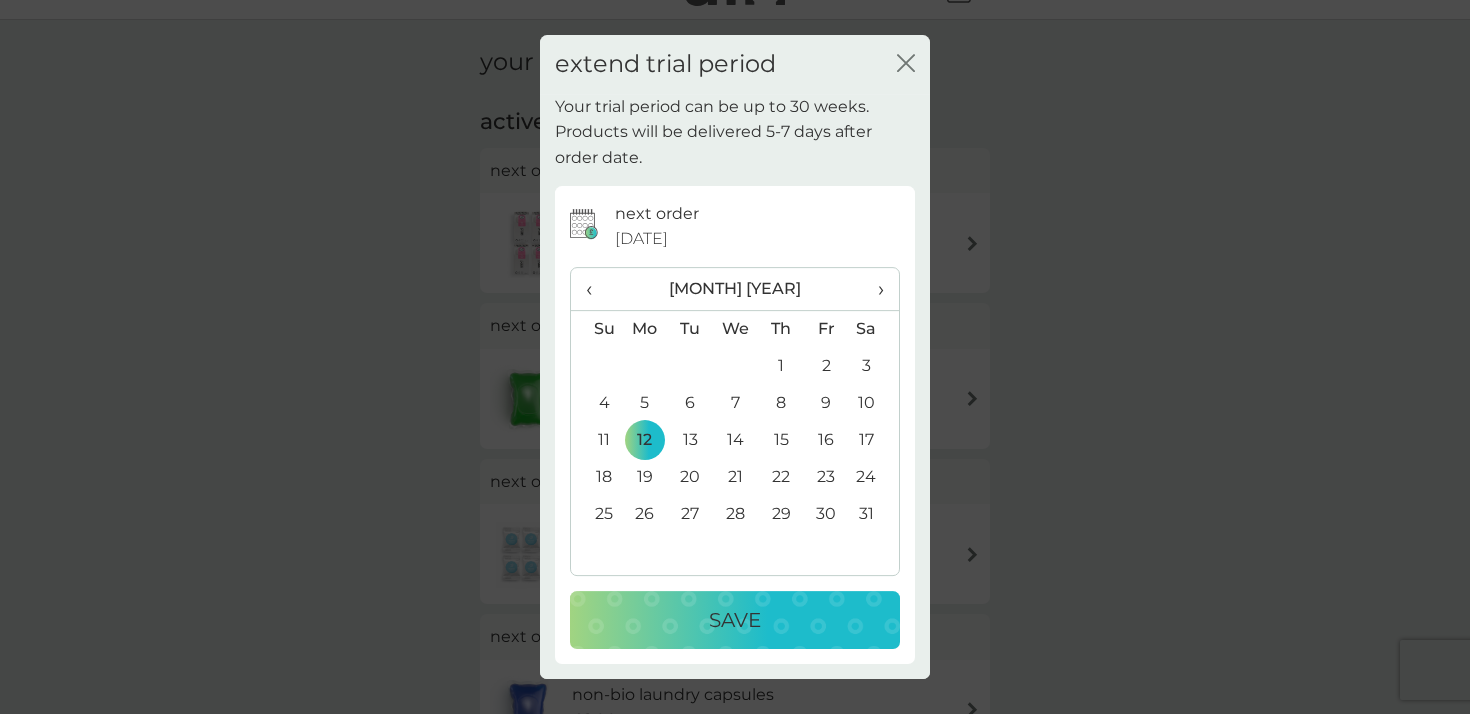 click on "Save" at bounding box center [735, 620] 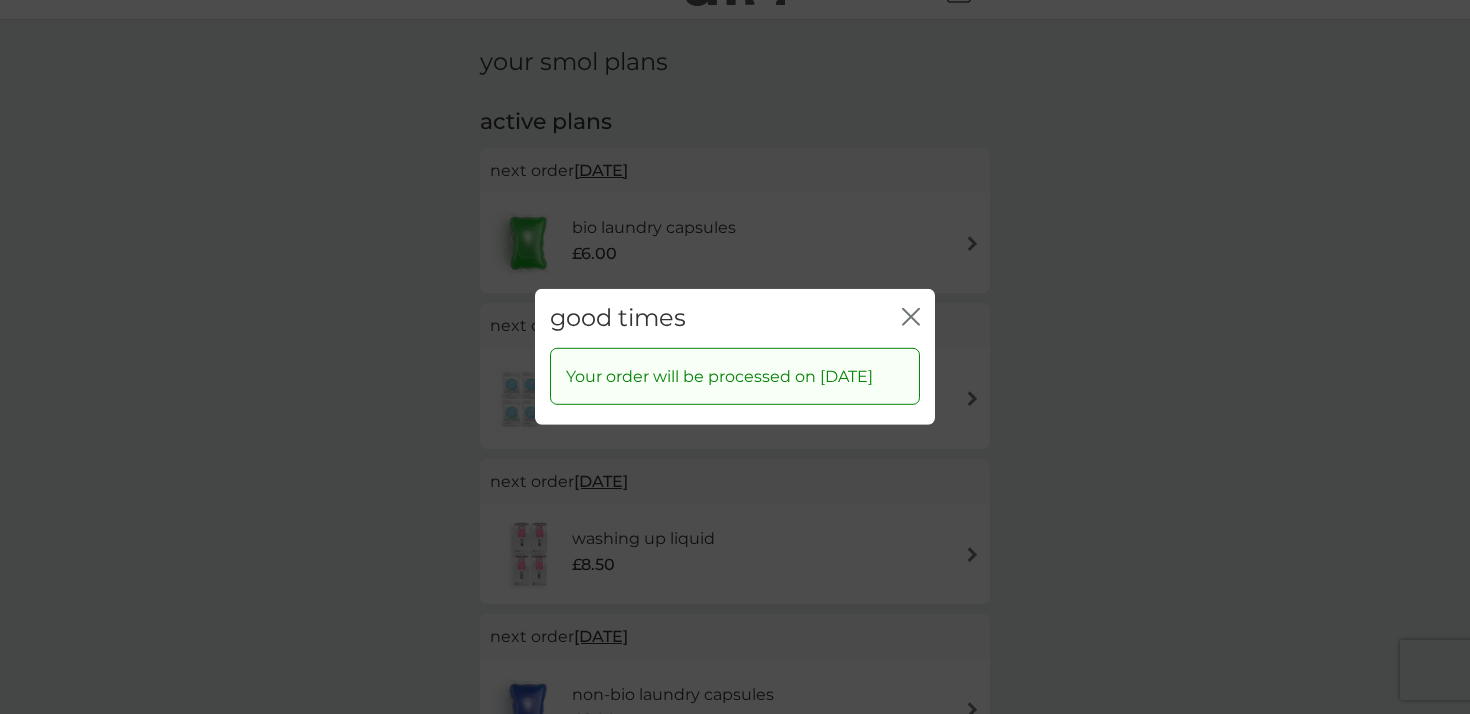 click on "close" at bounding box center [911, 318] 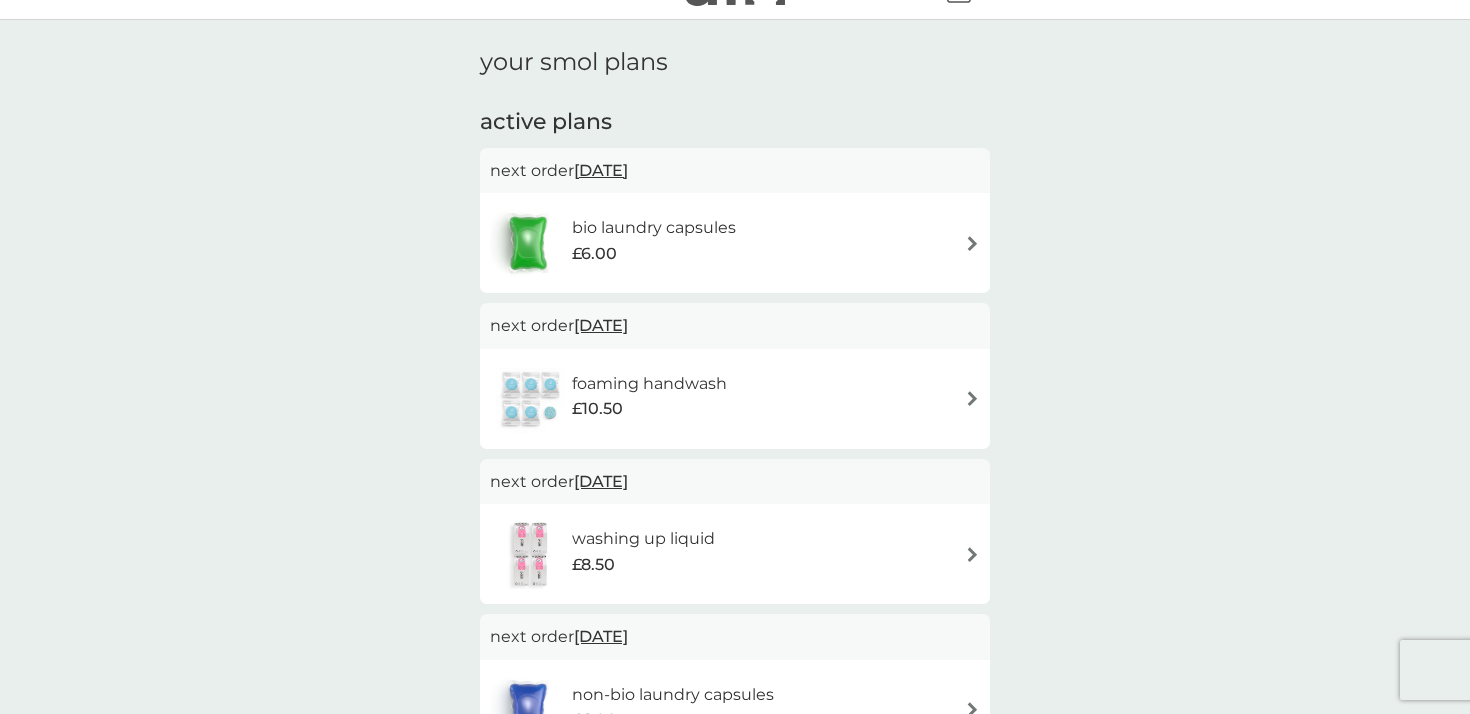 click on "[DATE]" at bounding box center (601, 170) 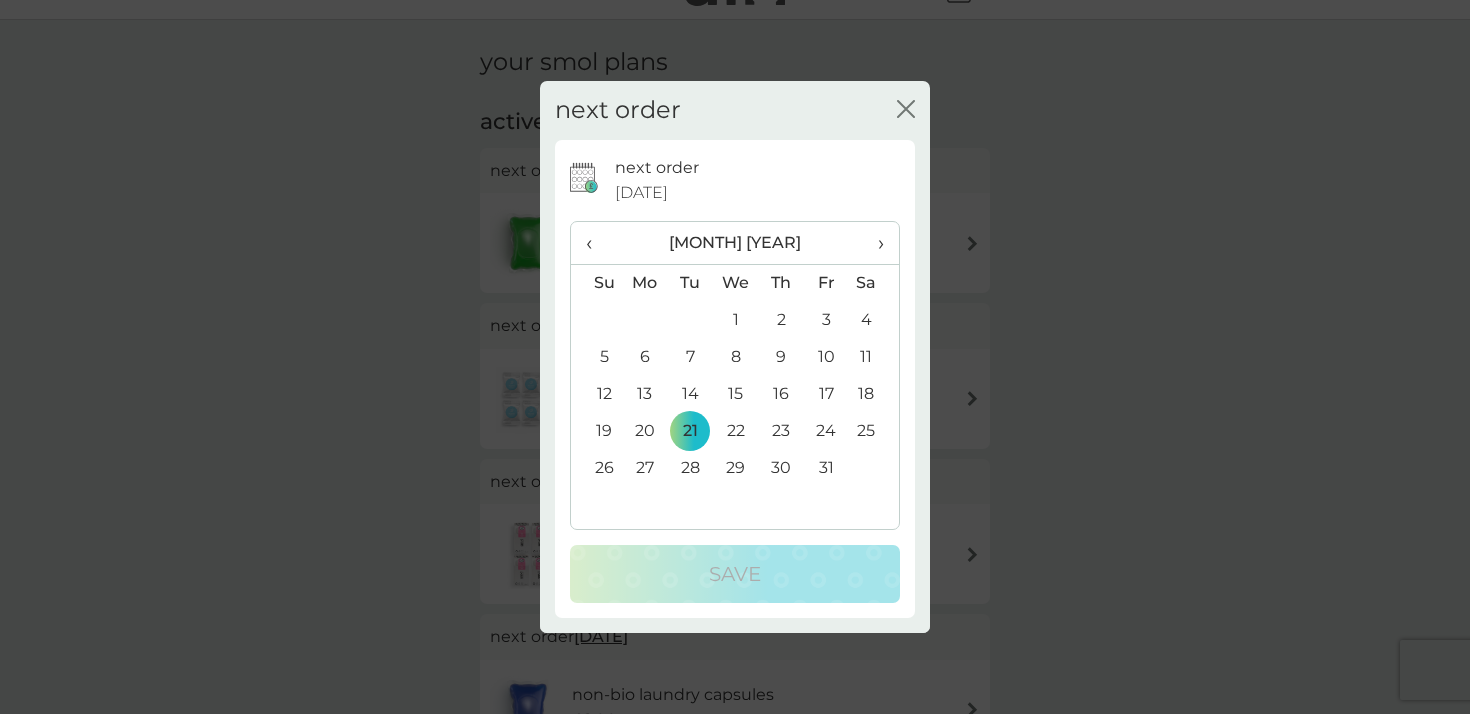 click on "›" at bounding box center (874, 243) 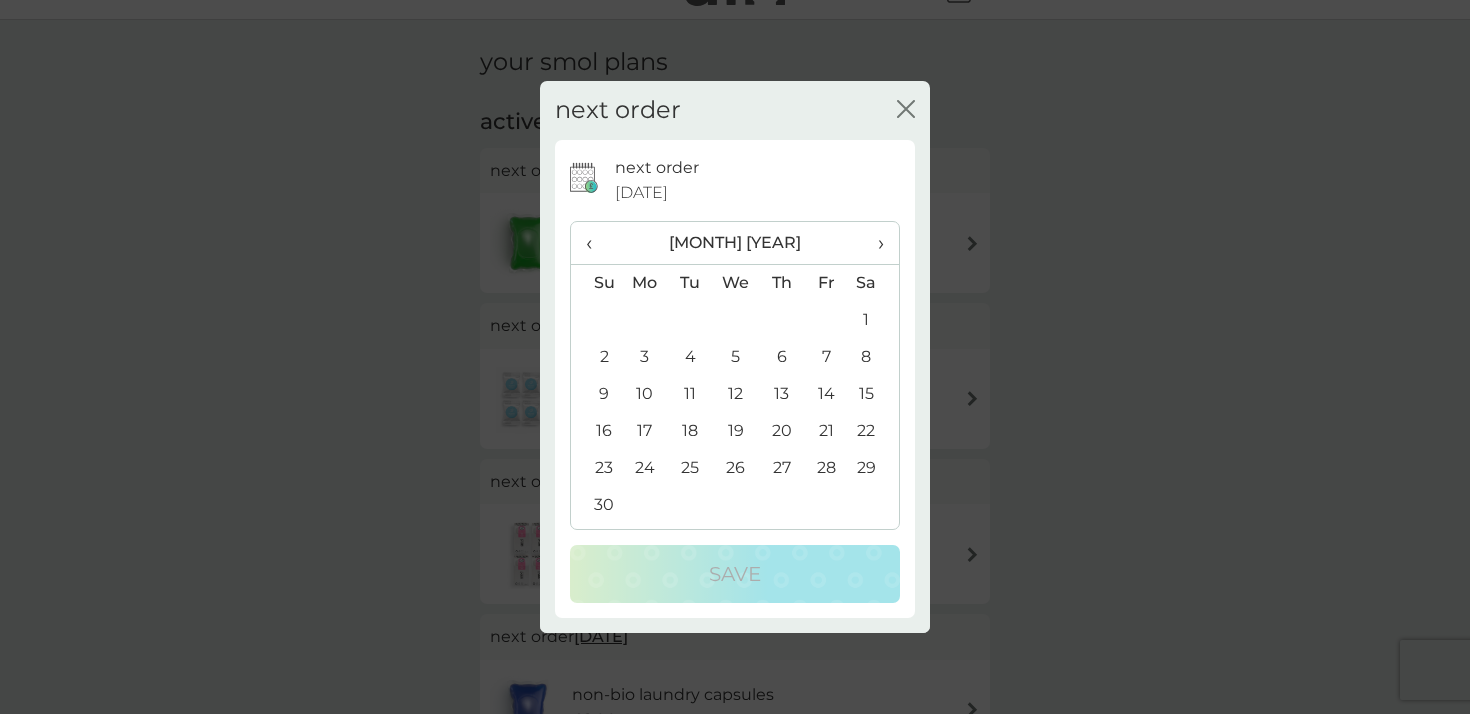 click on "›" at bounding box center (874, 243) 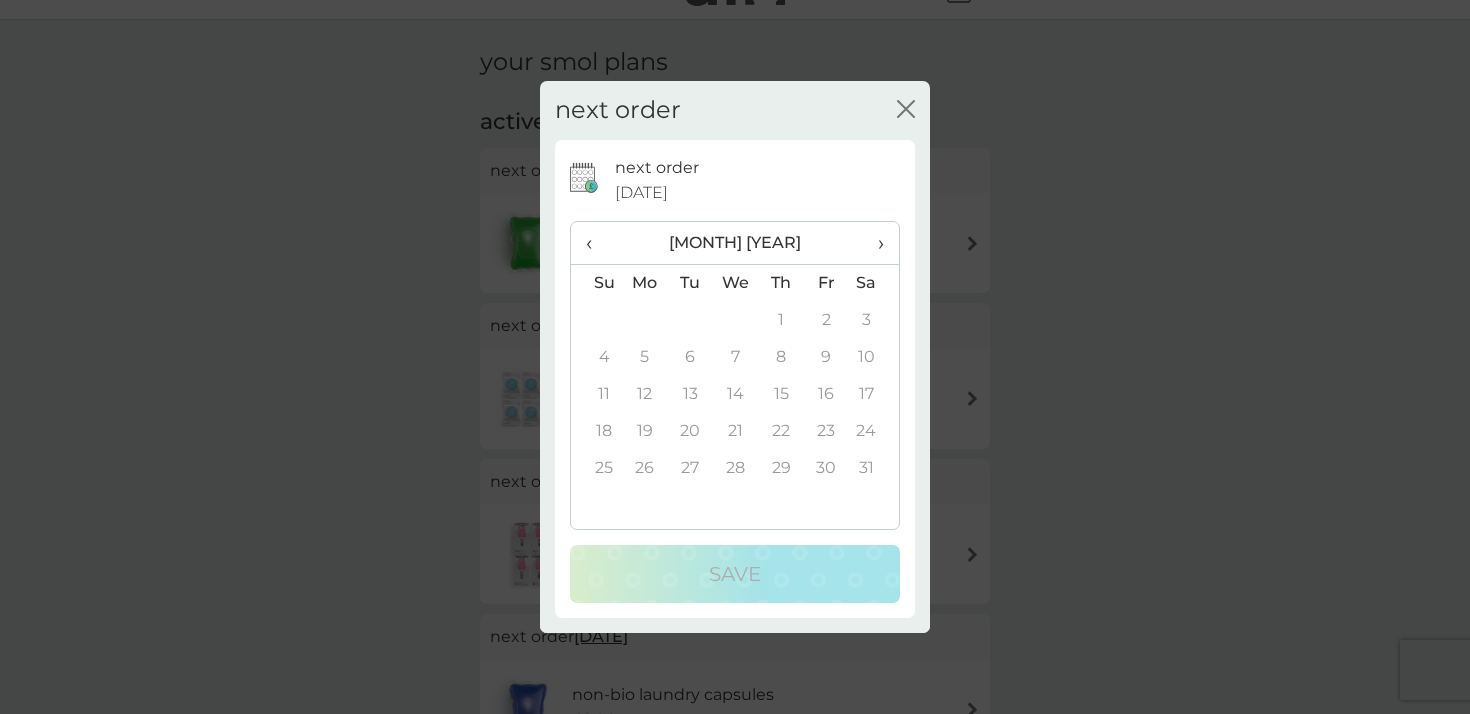 click on "›" at bounding box center [874, 243] 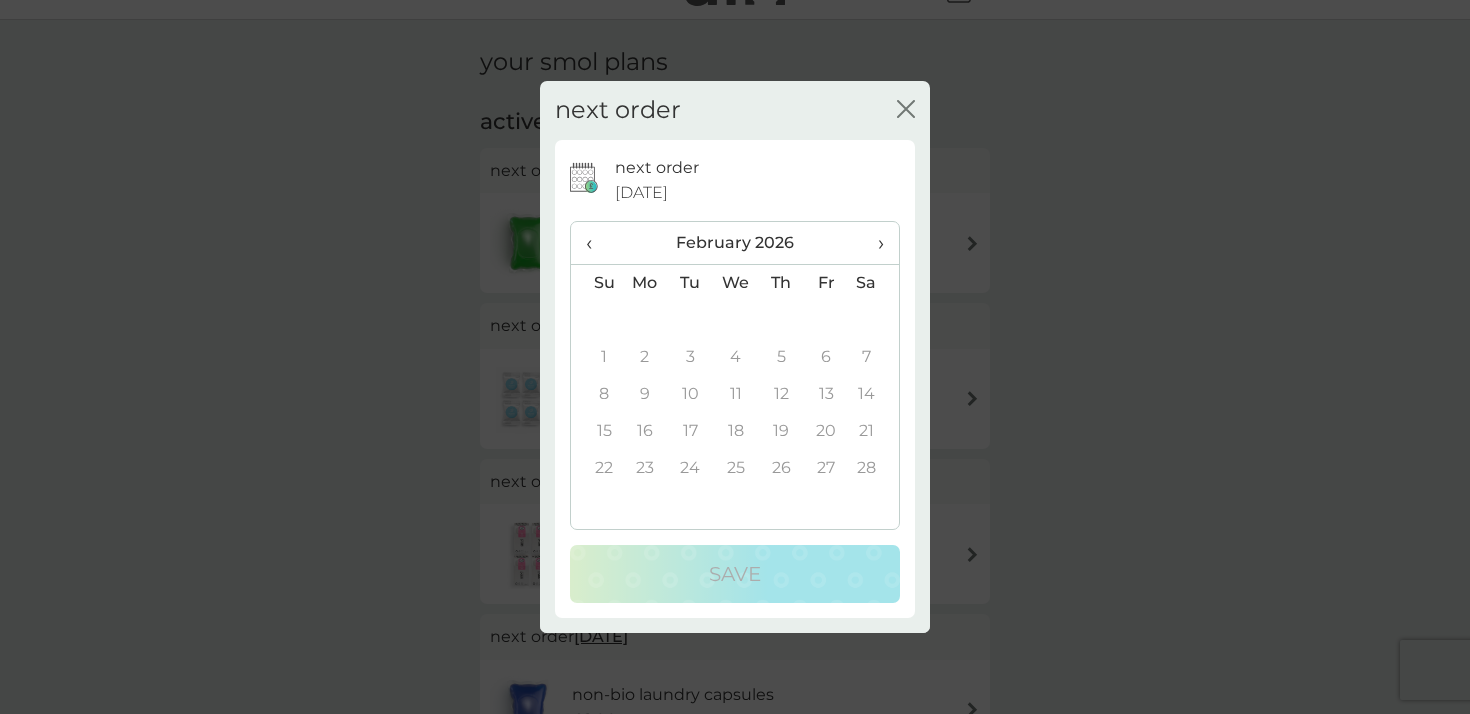 click on "‹" at bounding box center [596, 243] 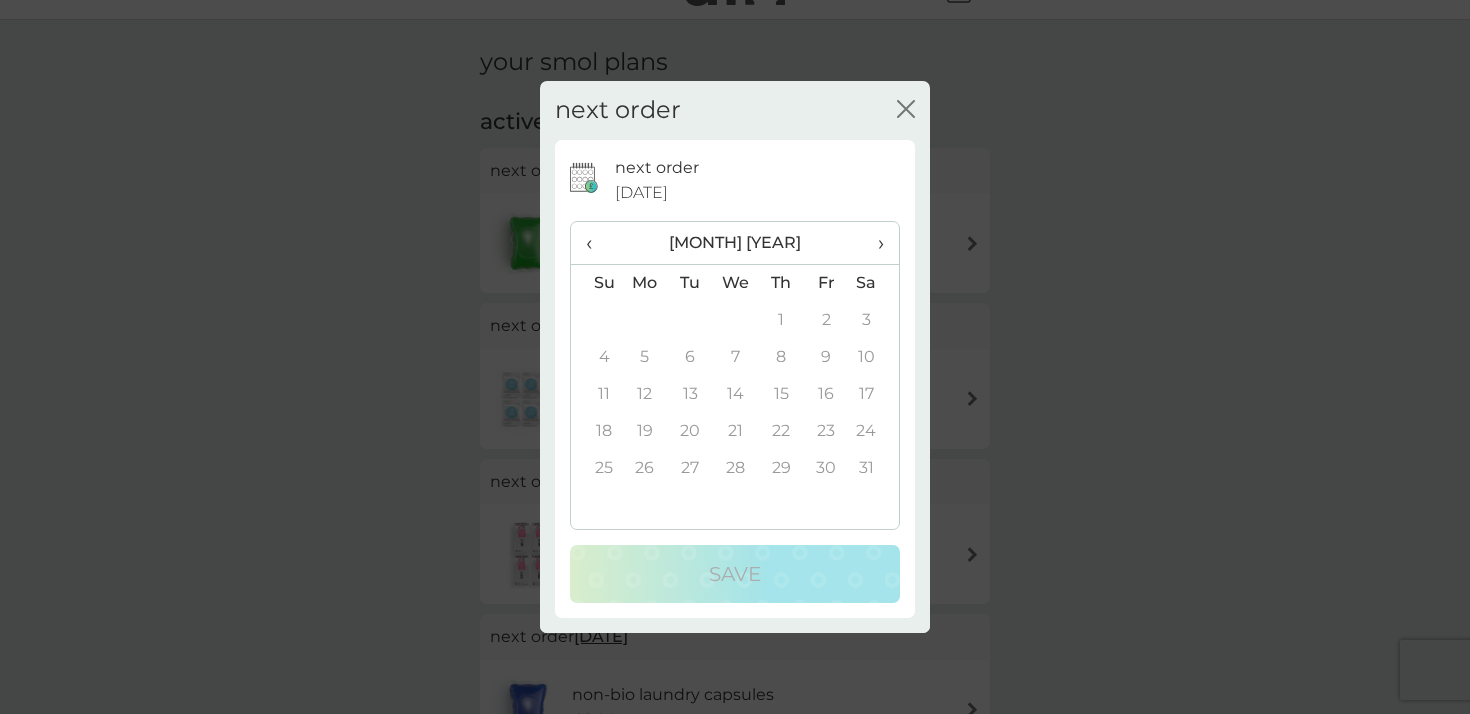 click on "‹" at bounding box center (596, 243) 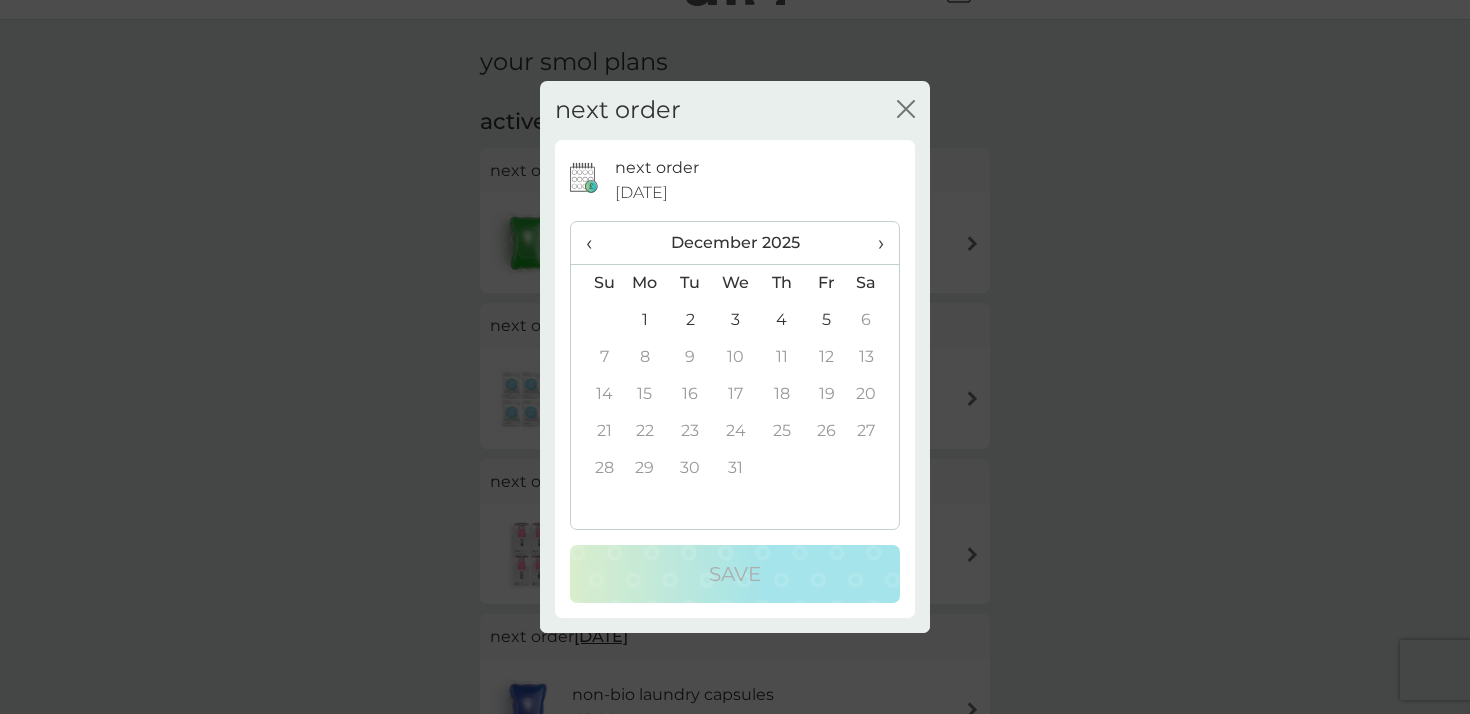 click on "1" at bounding box center [645, 320] 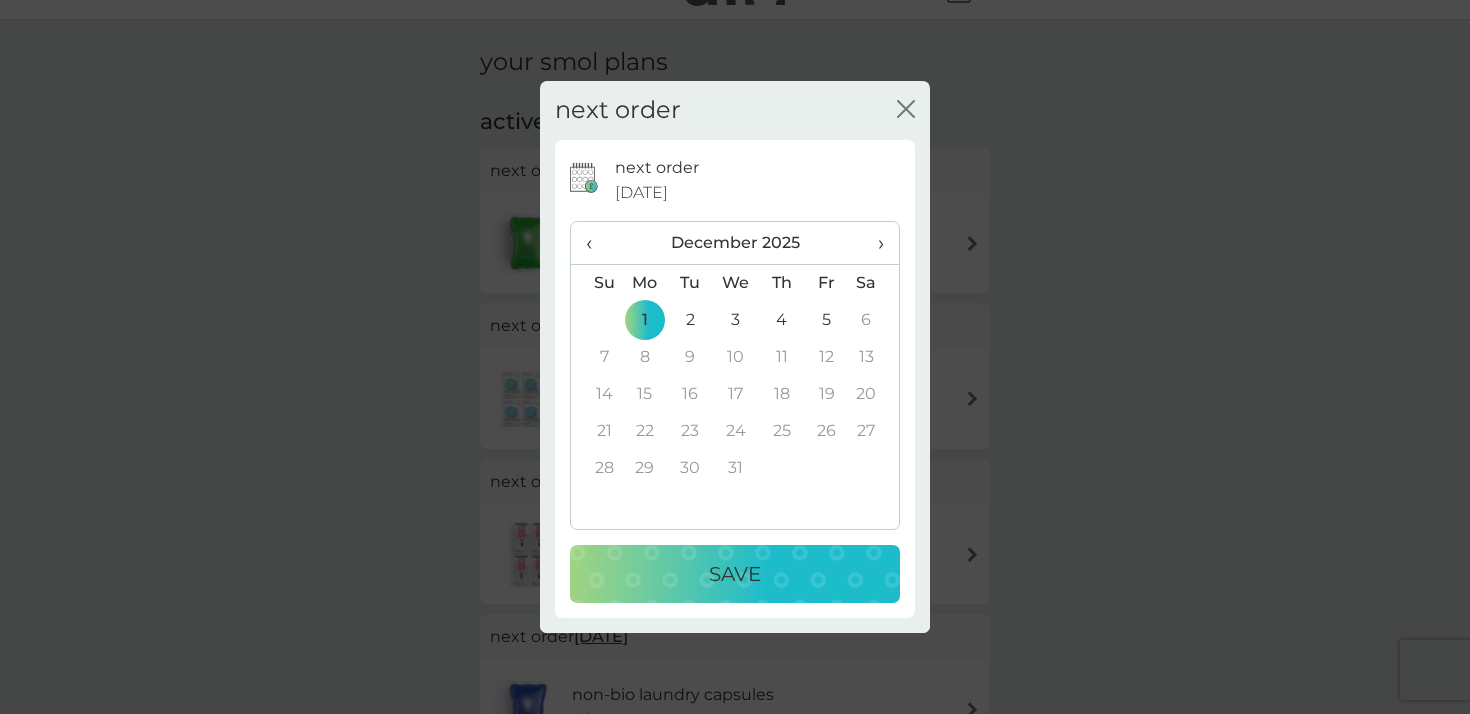 click on "Save" at bounding box center (735, 574) 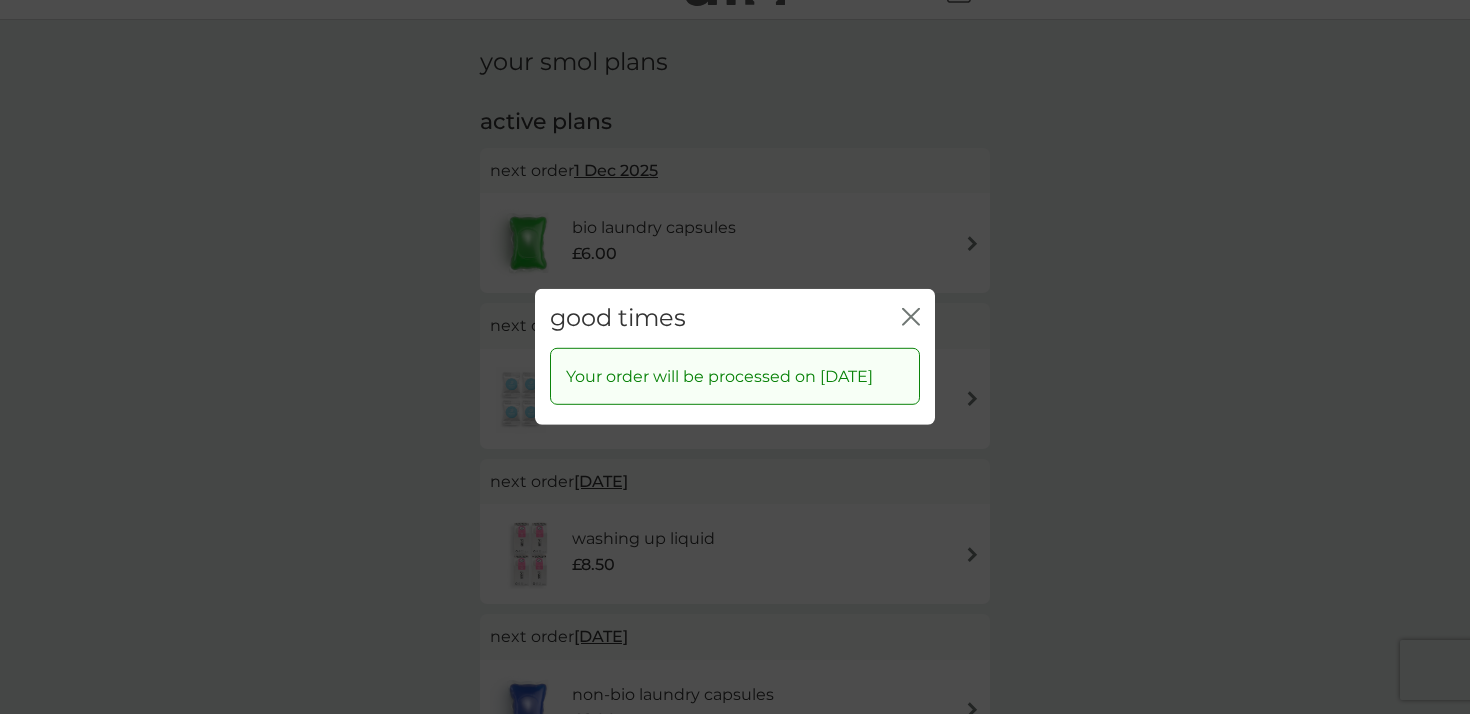 click on "close" 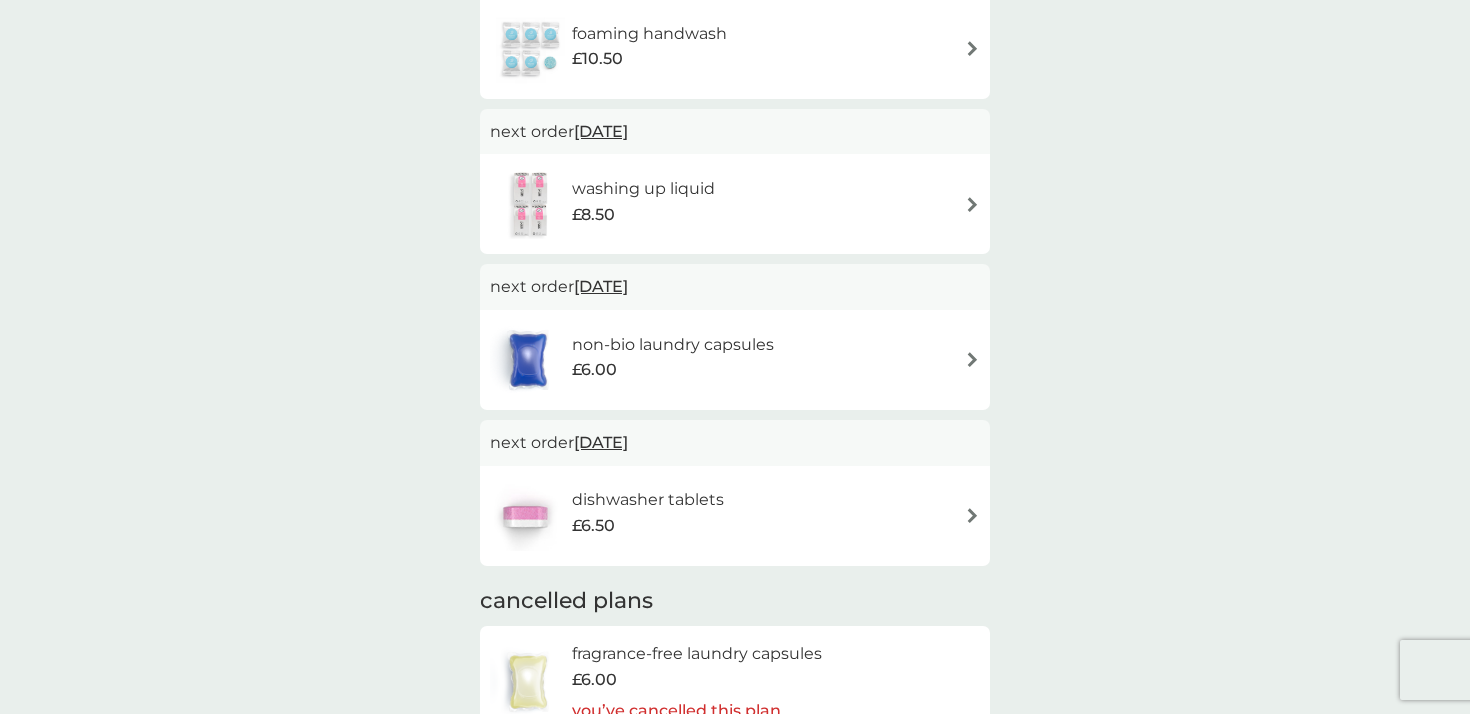 scroll, scrollTop: 403, scrollLeft: 0, axis: vertical 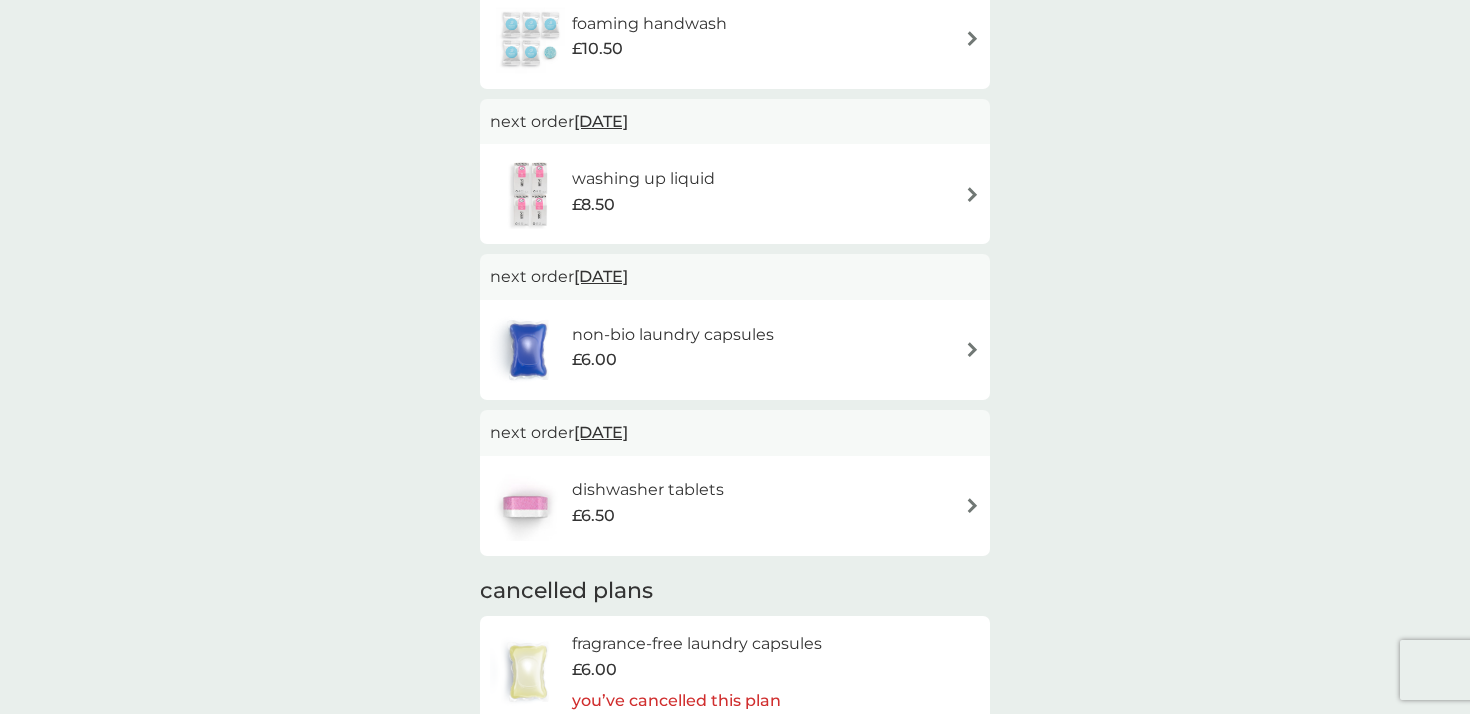 click on "[DATE]" at bounding box center (601, 276) 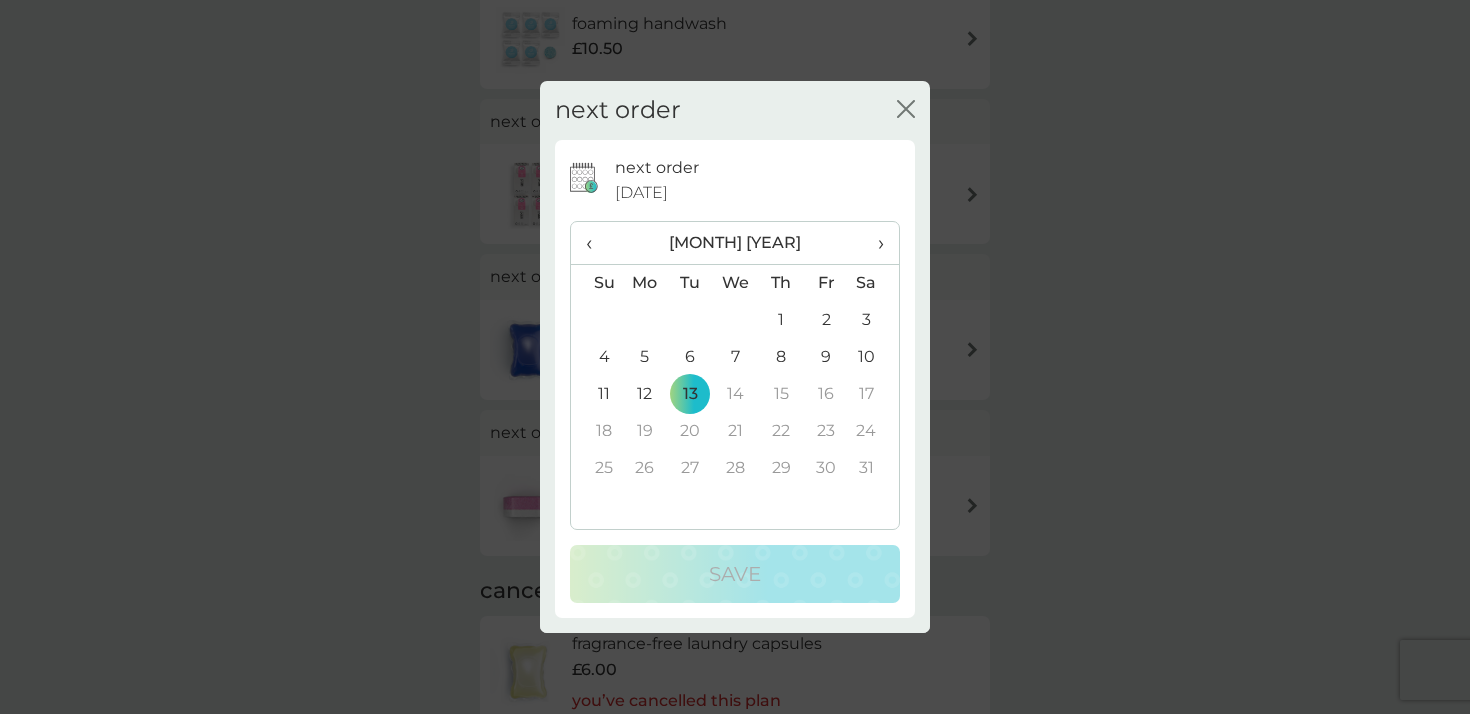 click on "12" at bounding box center [645, 394] 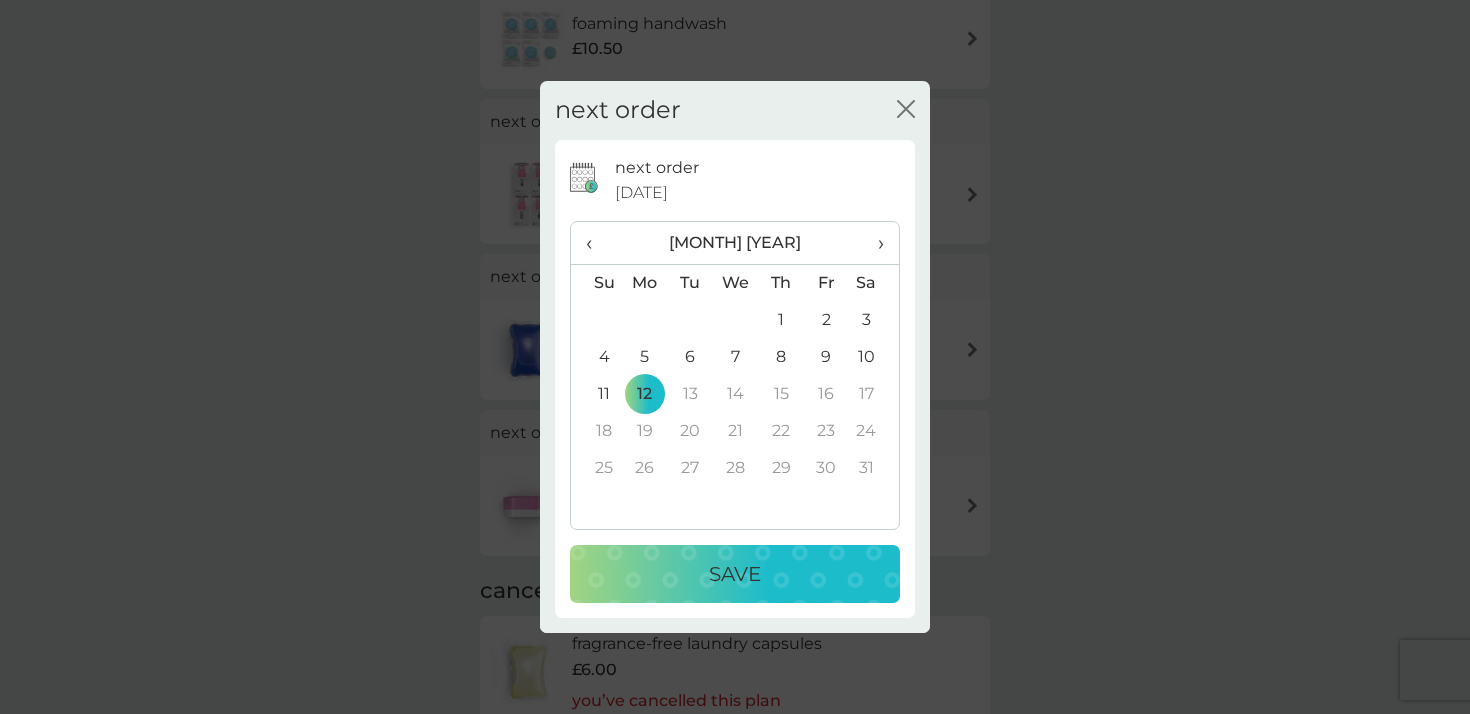 click on "Save" at bounding box center [735, 574] 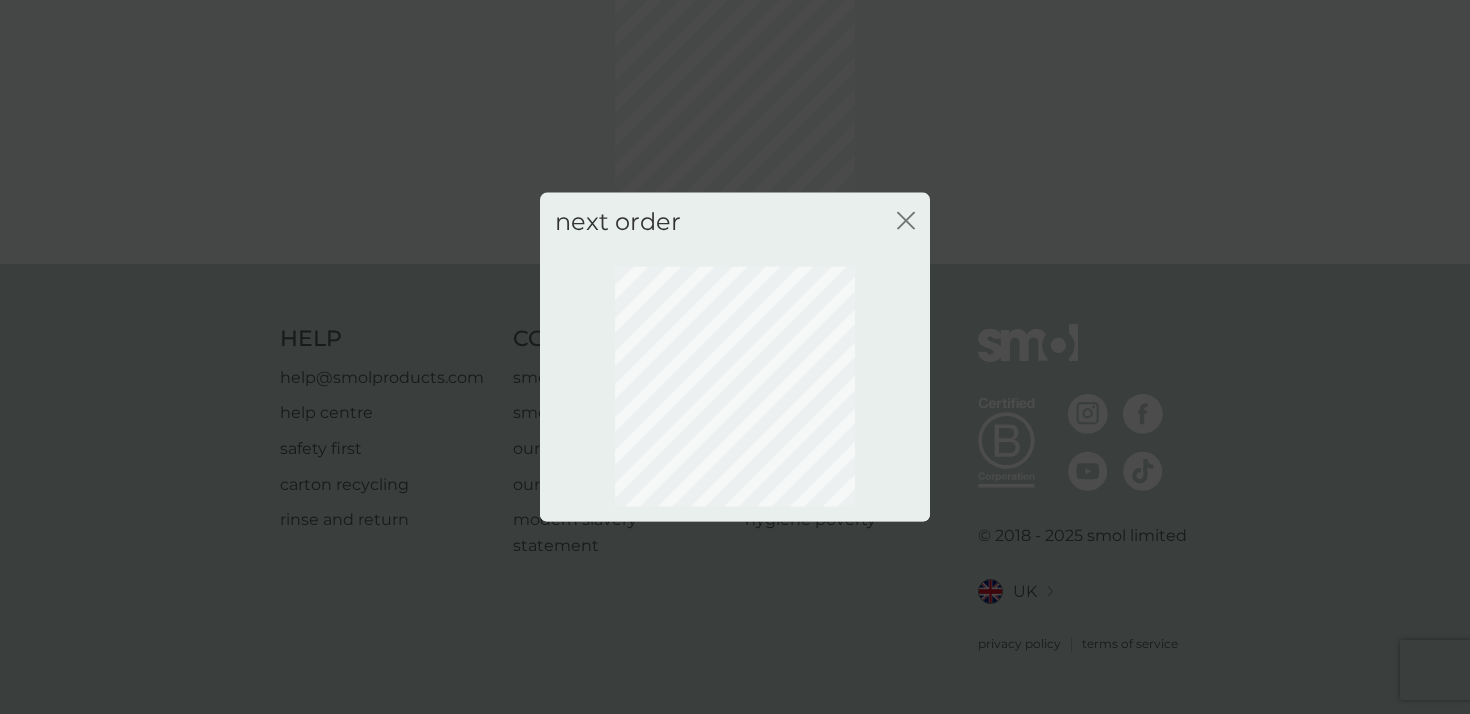 scroll, scrollTop: 124, scrollLeft: 0, axis: vertical 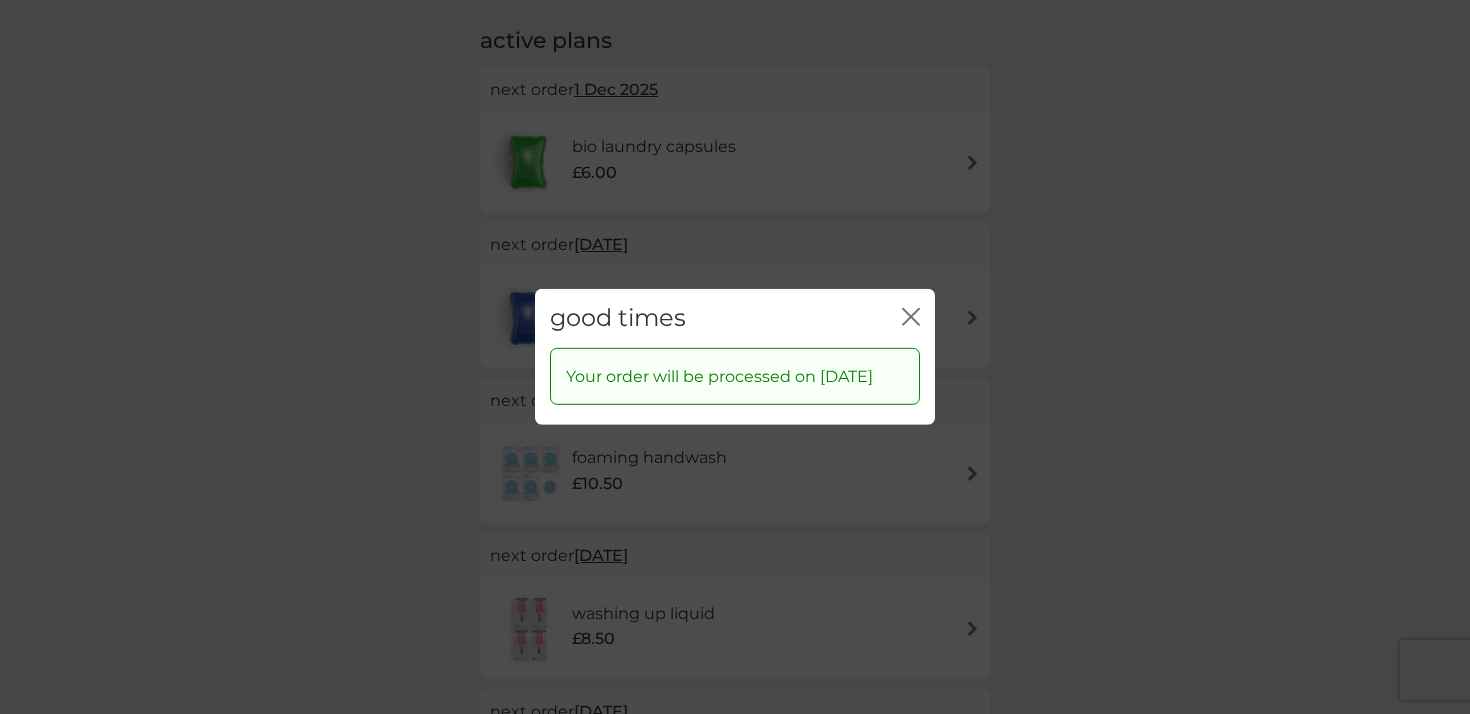 click on "close" 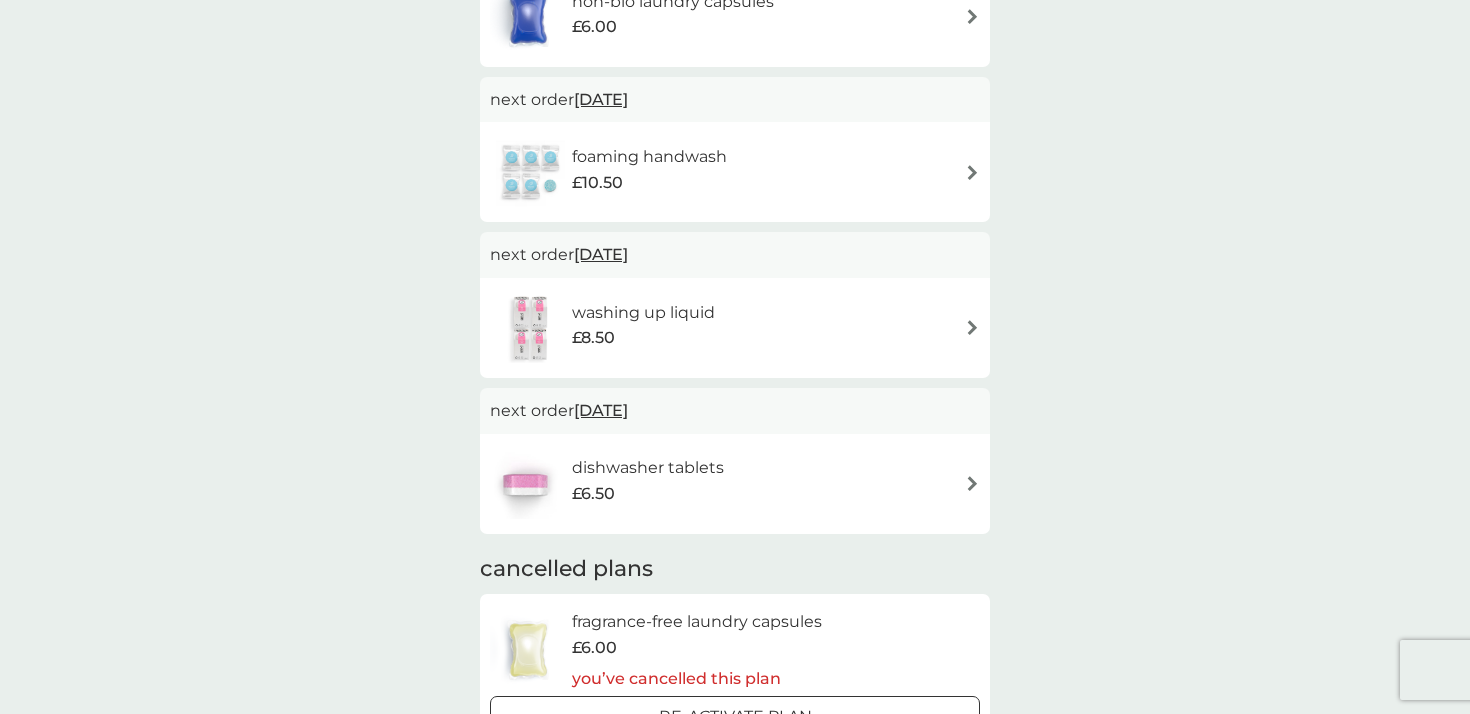 scroll, scrollTop: 494, scrollLeft: 0, axis: vertical 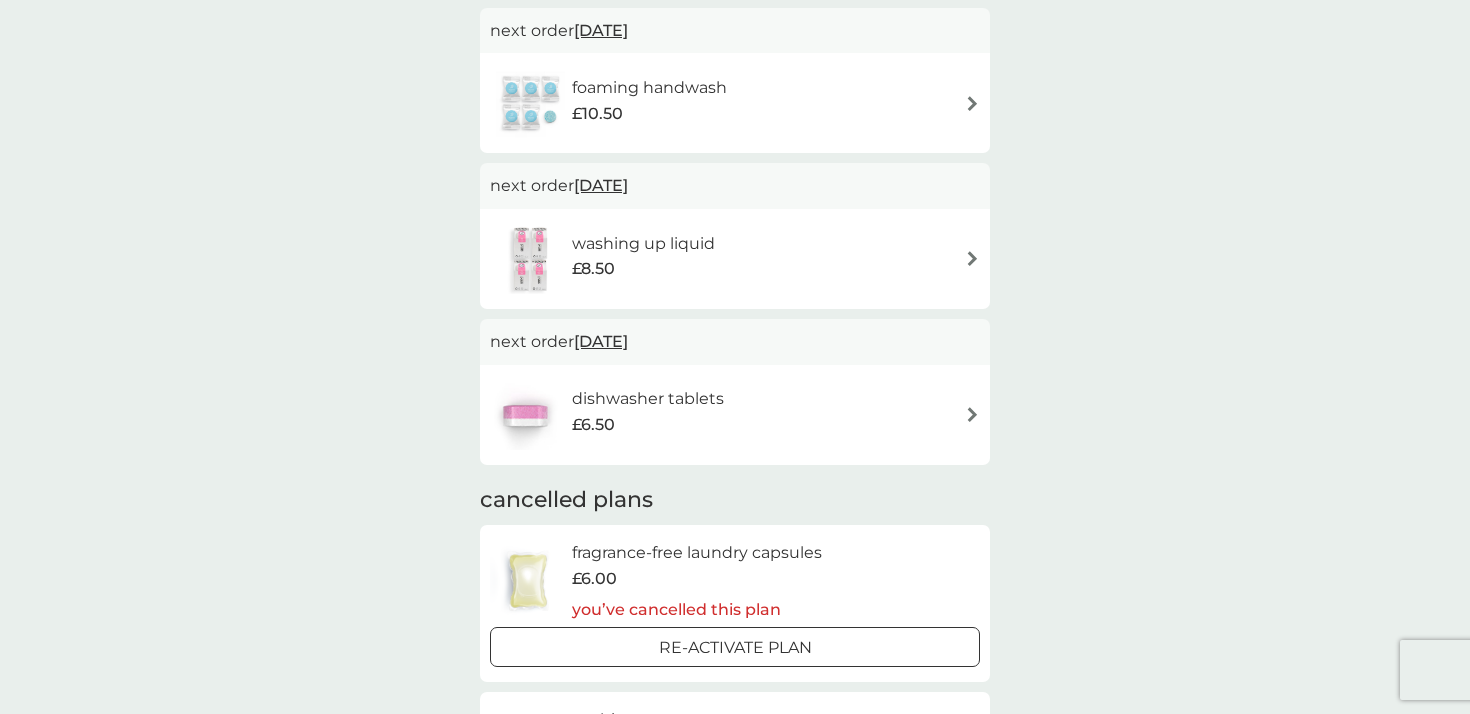 click on "[DATE]" at bounding box center (601, 341) 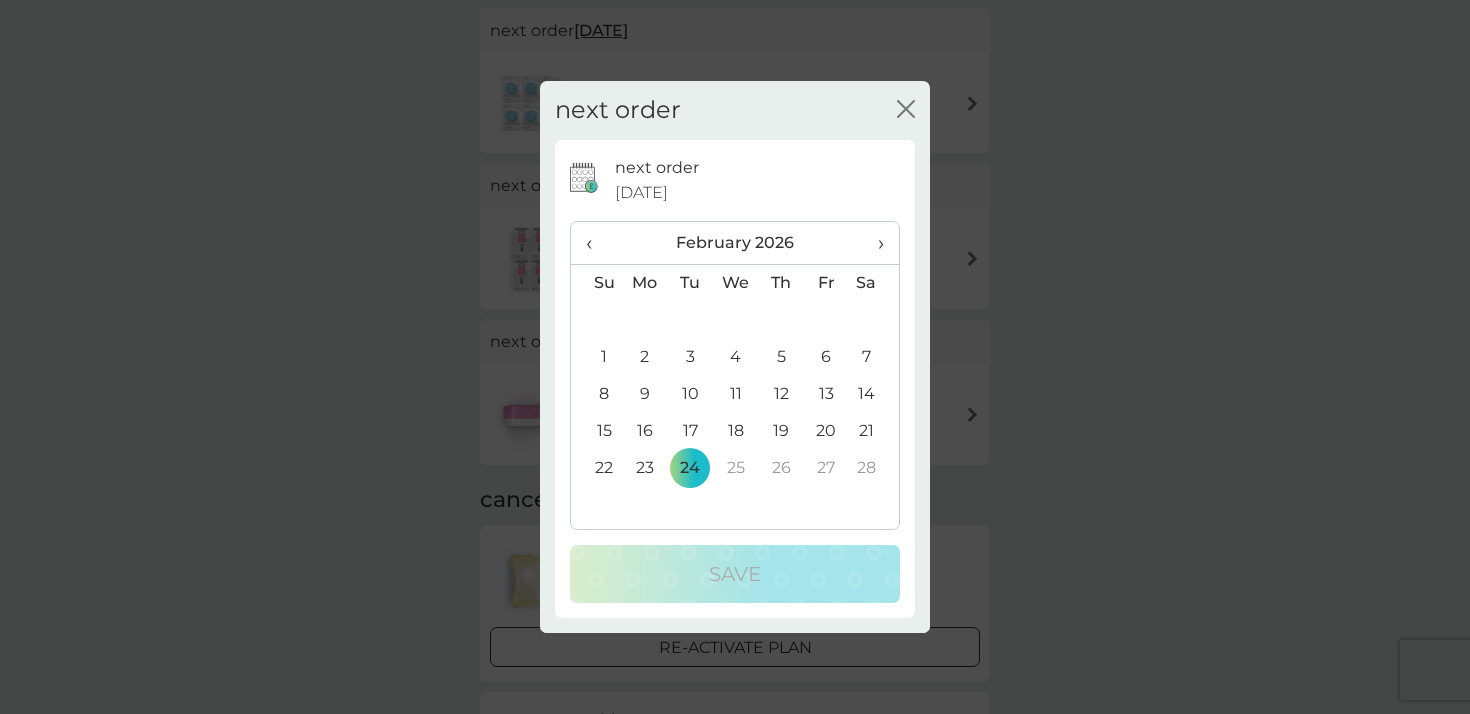 click on "‹" at bounding box center [596, 243] 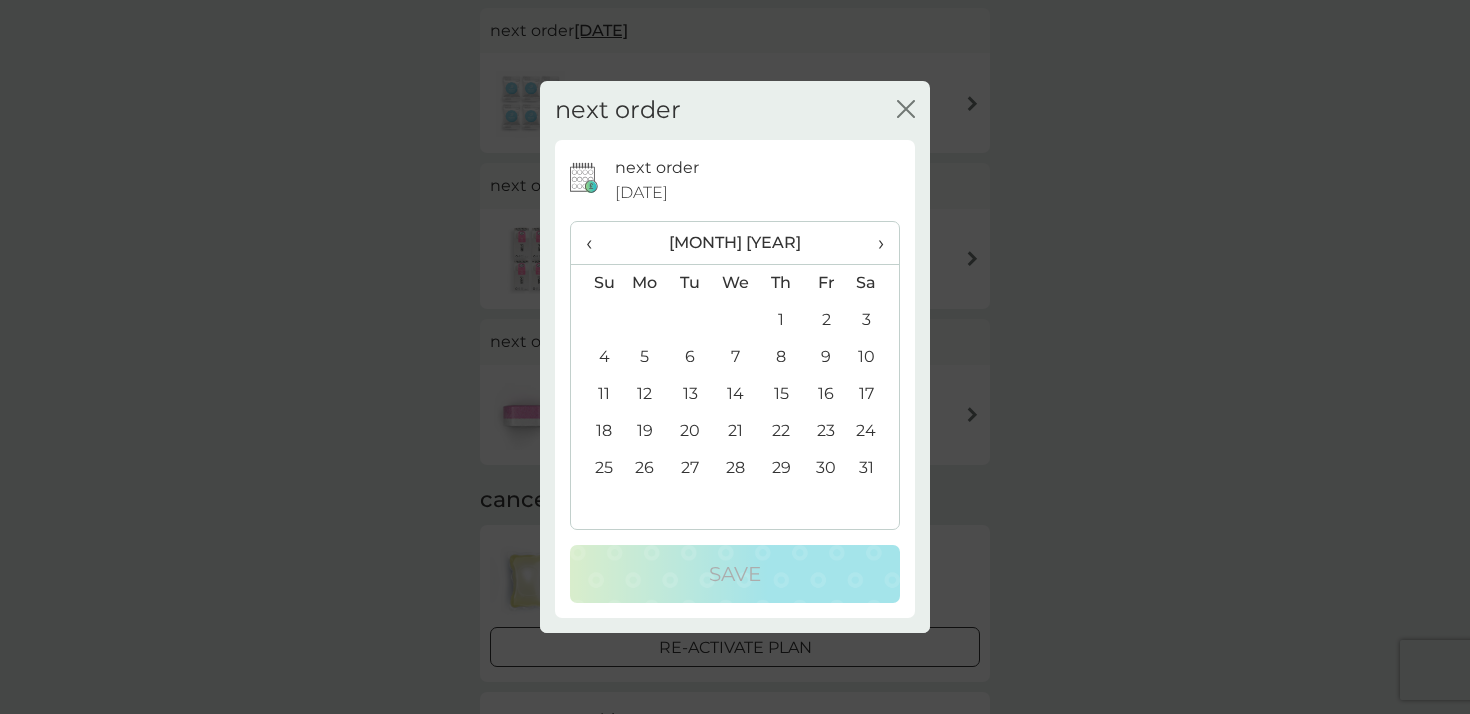 click on "12" at bounding box center (645, 394) 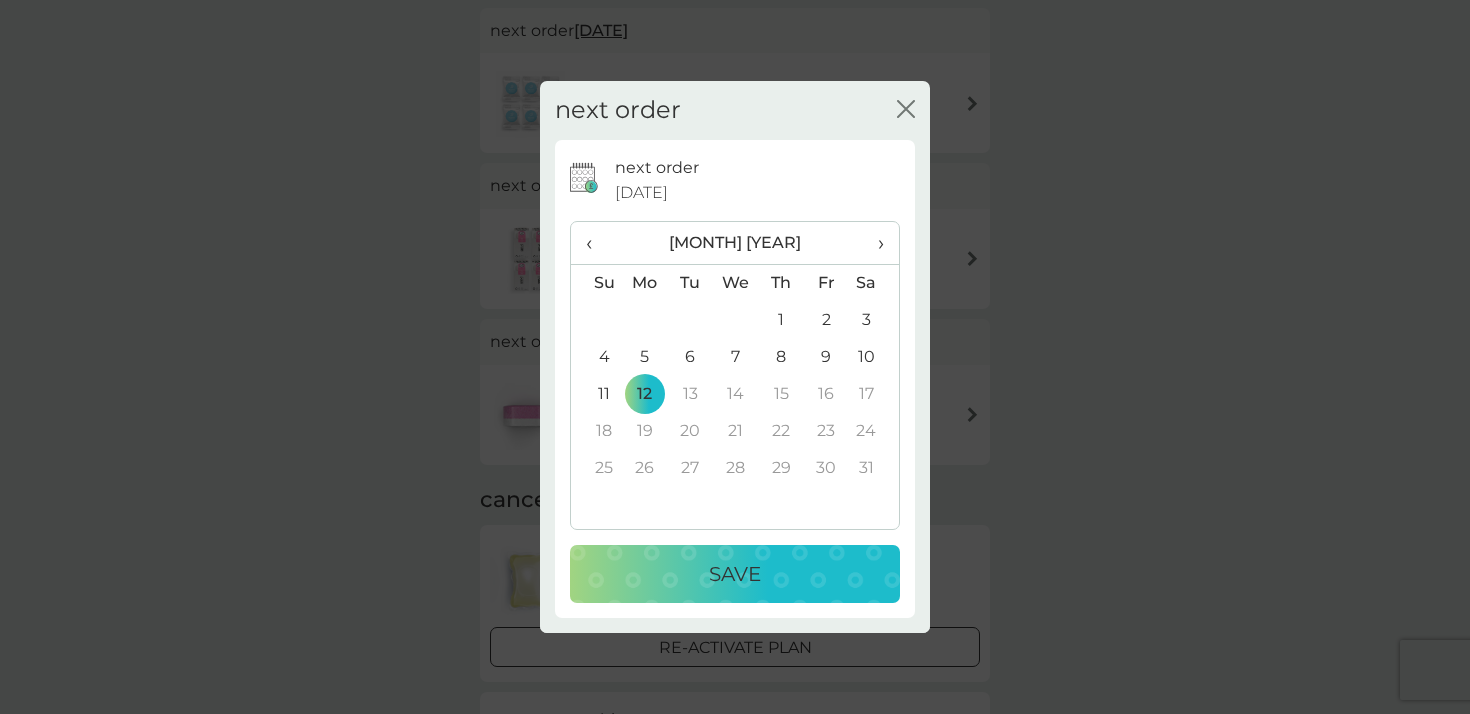 click on "Save" at bounding box center (735, 574) 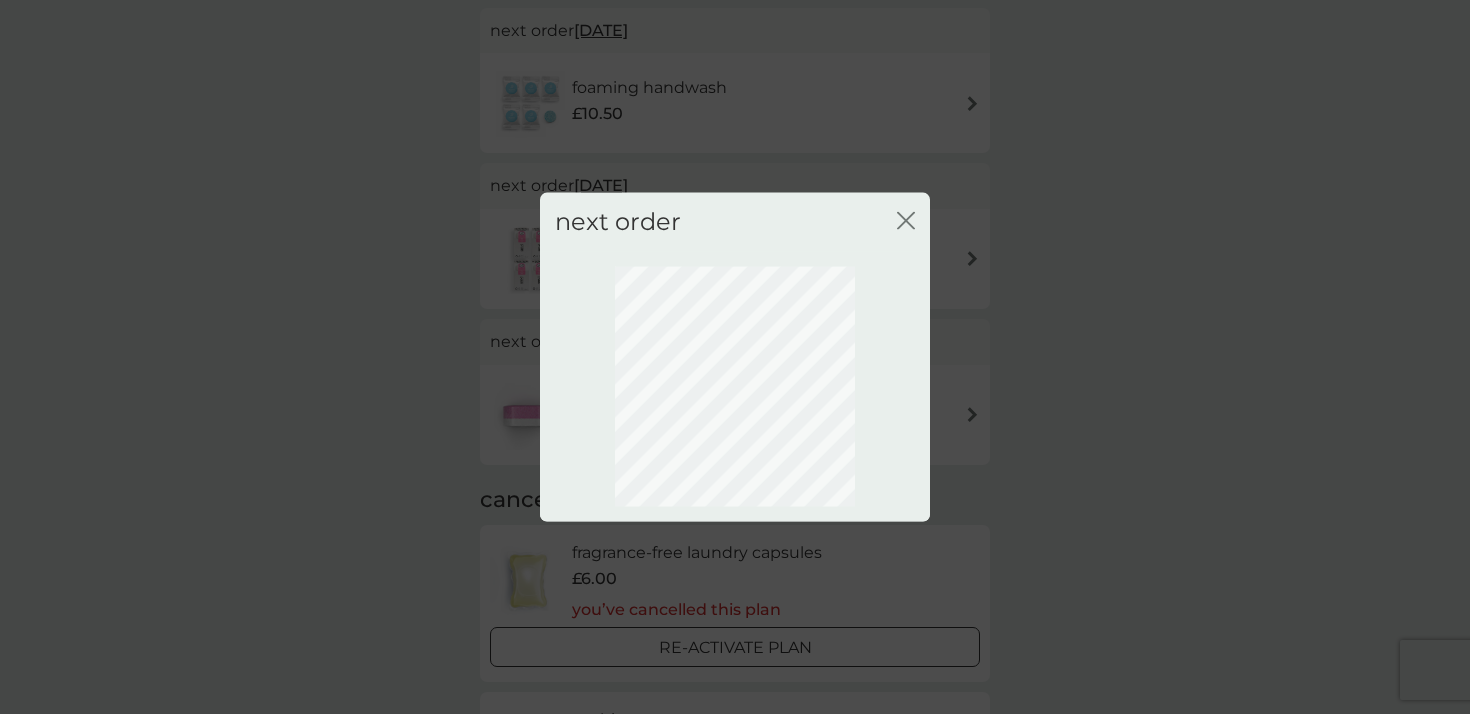 scroll, scrollTop: 124, scrollLeft: 0, axis: vertical 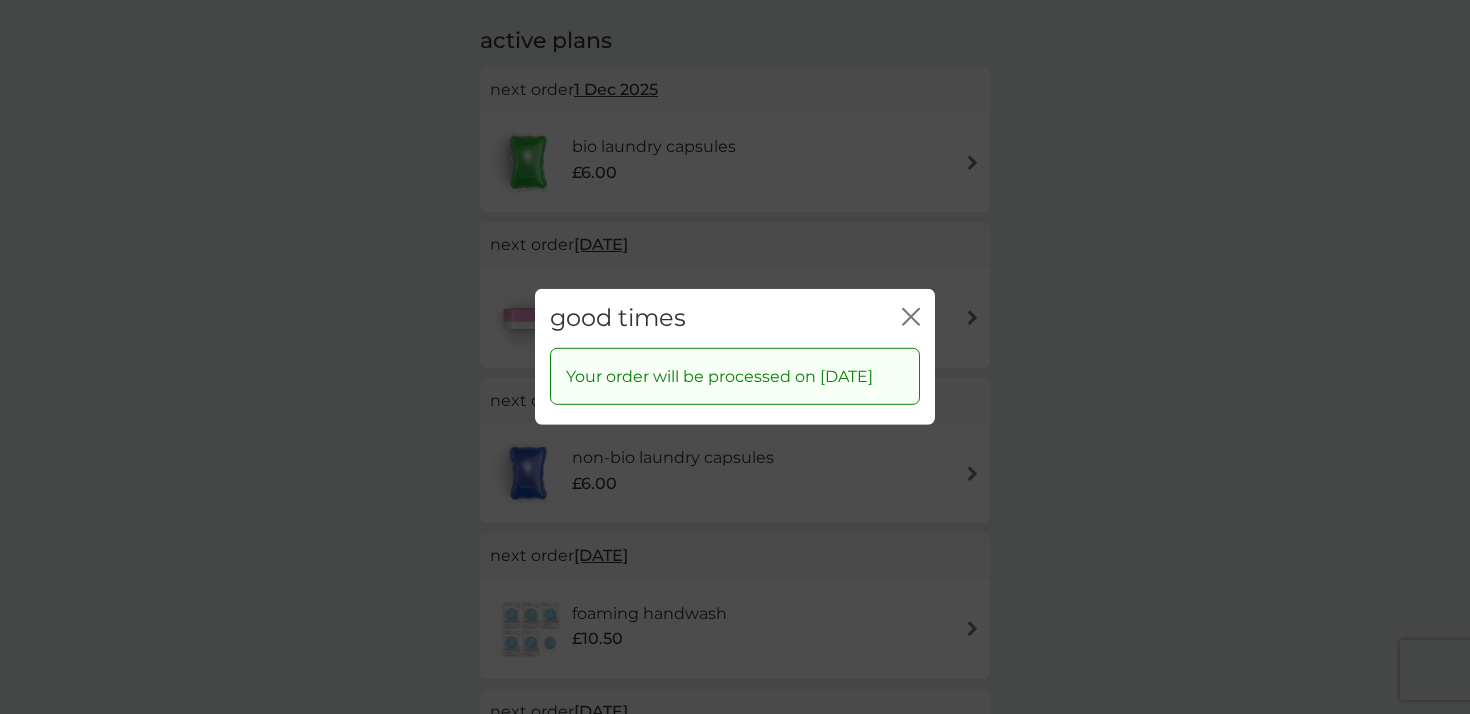 click on "good times close" at bounding box center [735, 318] 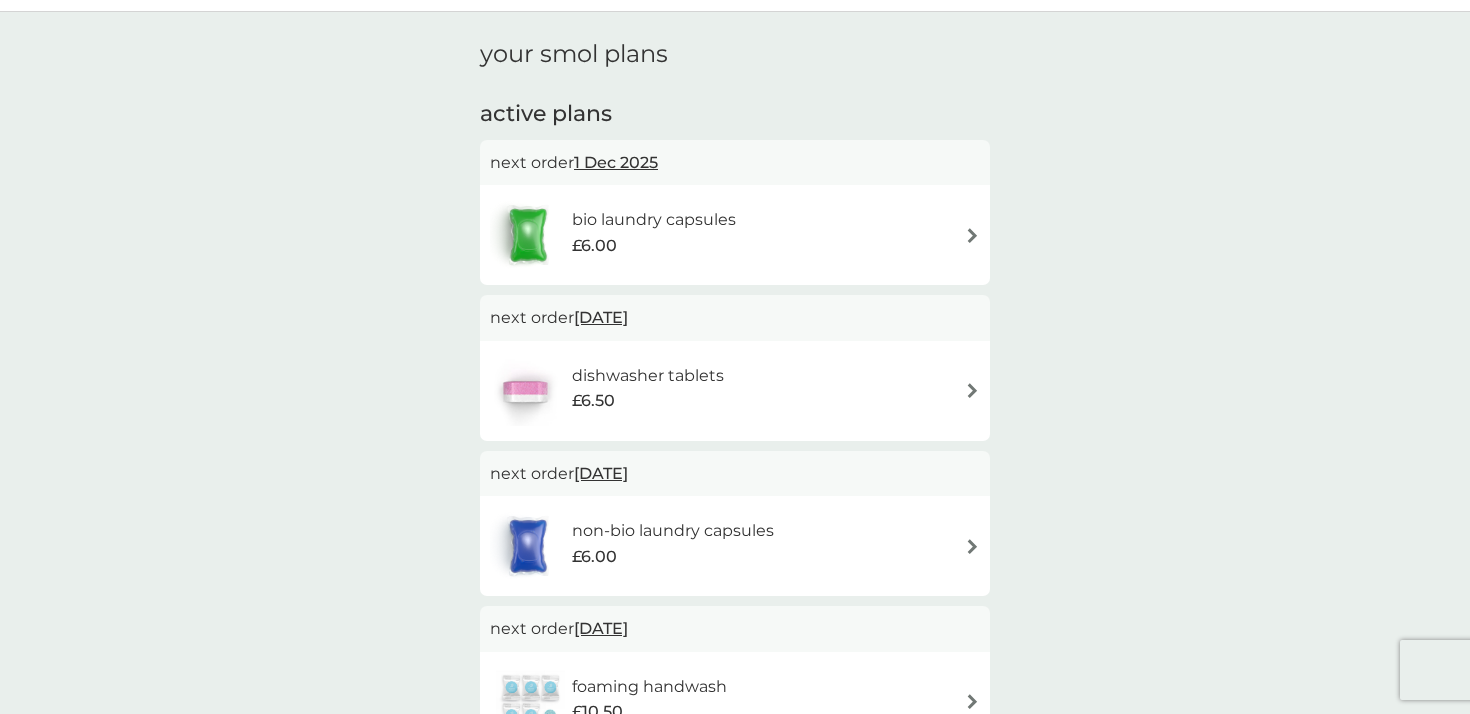 scroll, scrollTop: 19, scrollLeft: 0, axis: vertical 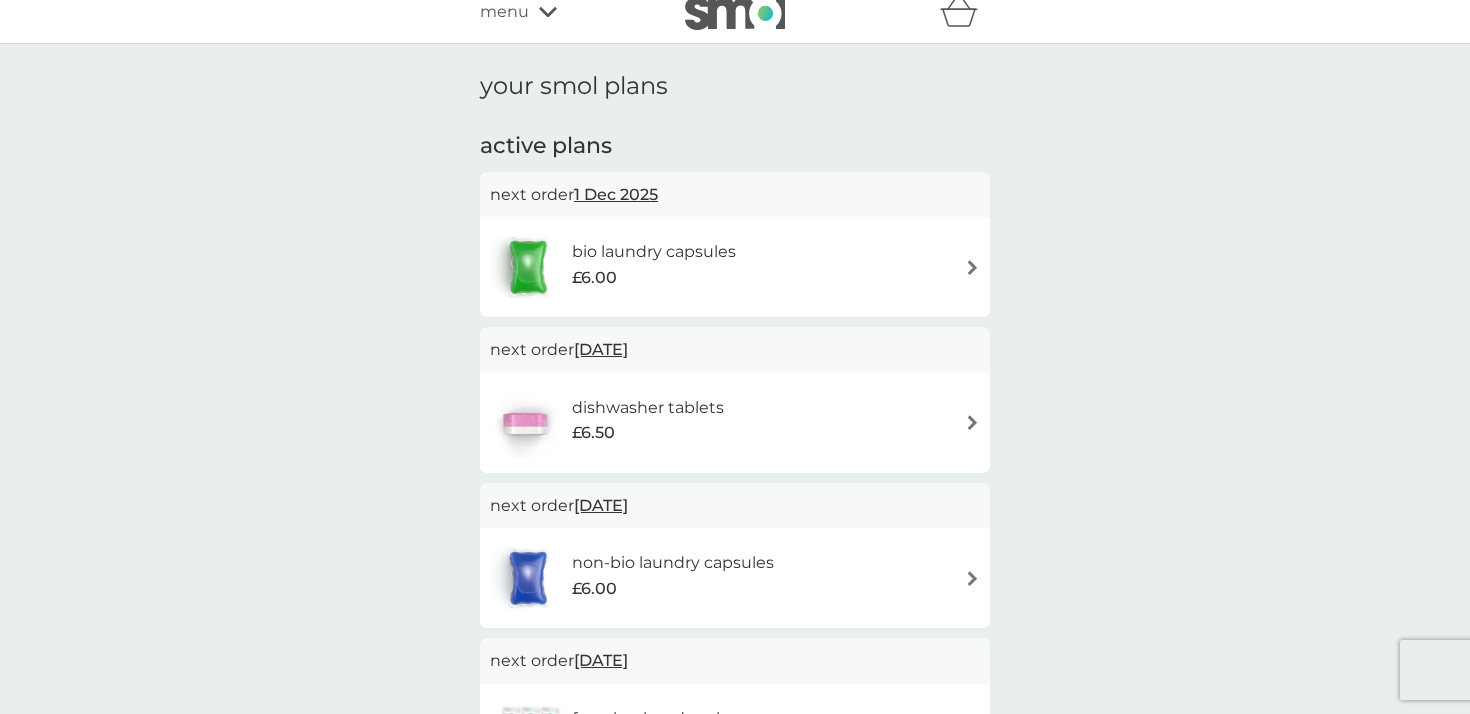 click on "1 Dec 2025" at bounding box center [616, 194] 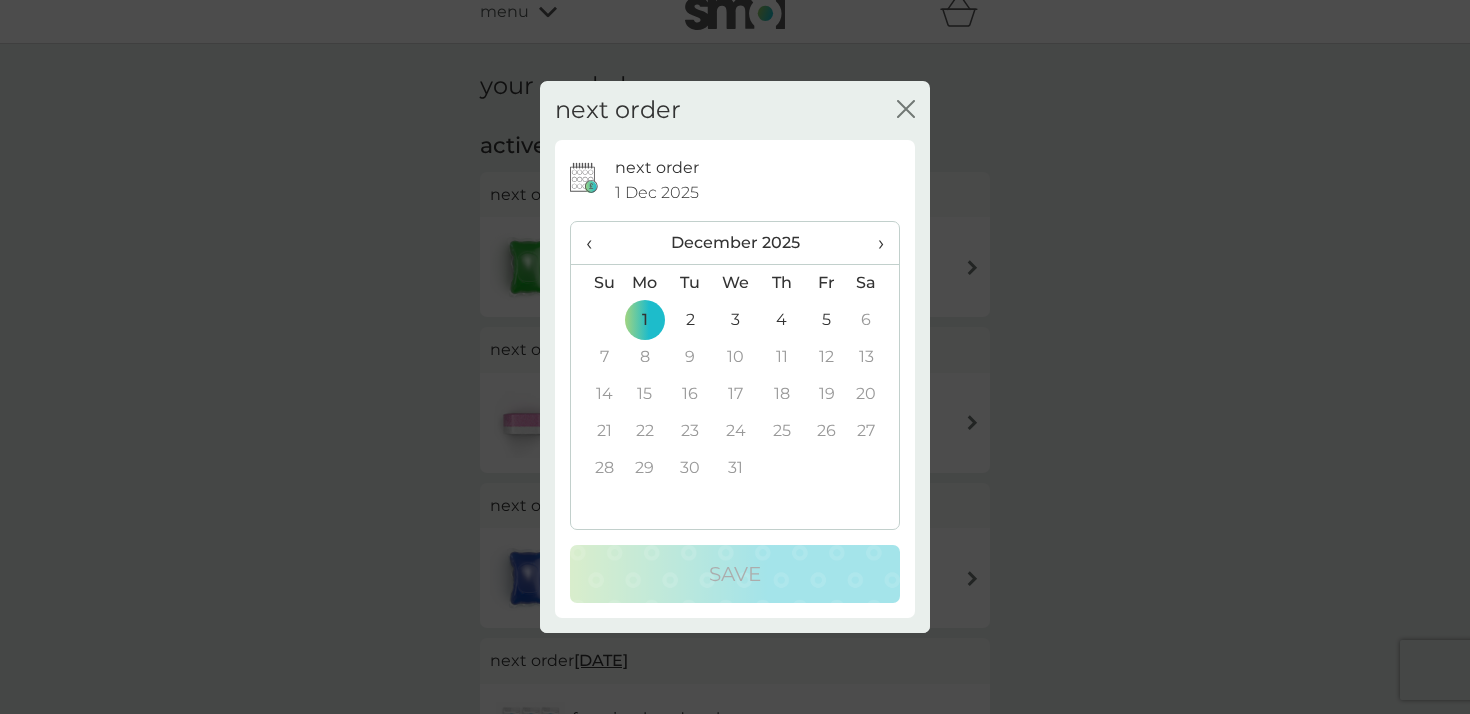 click on "close" 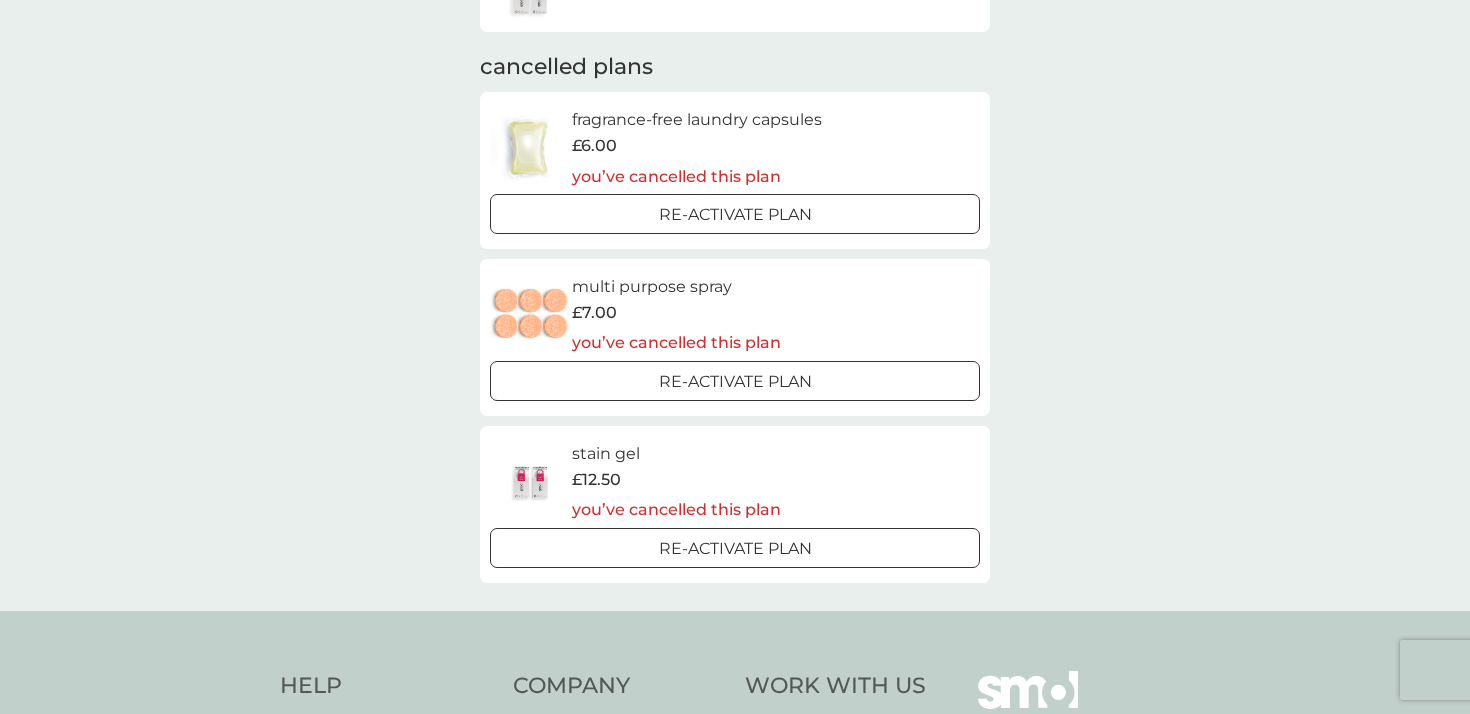scroll, scrollTop: 1042, scrollLeft: 0, axis: vertical 